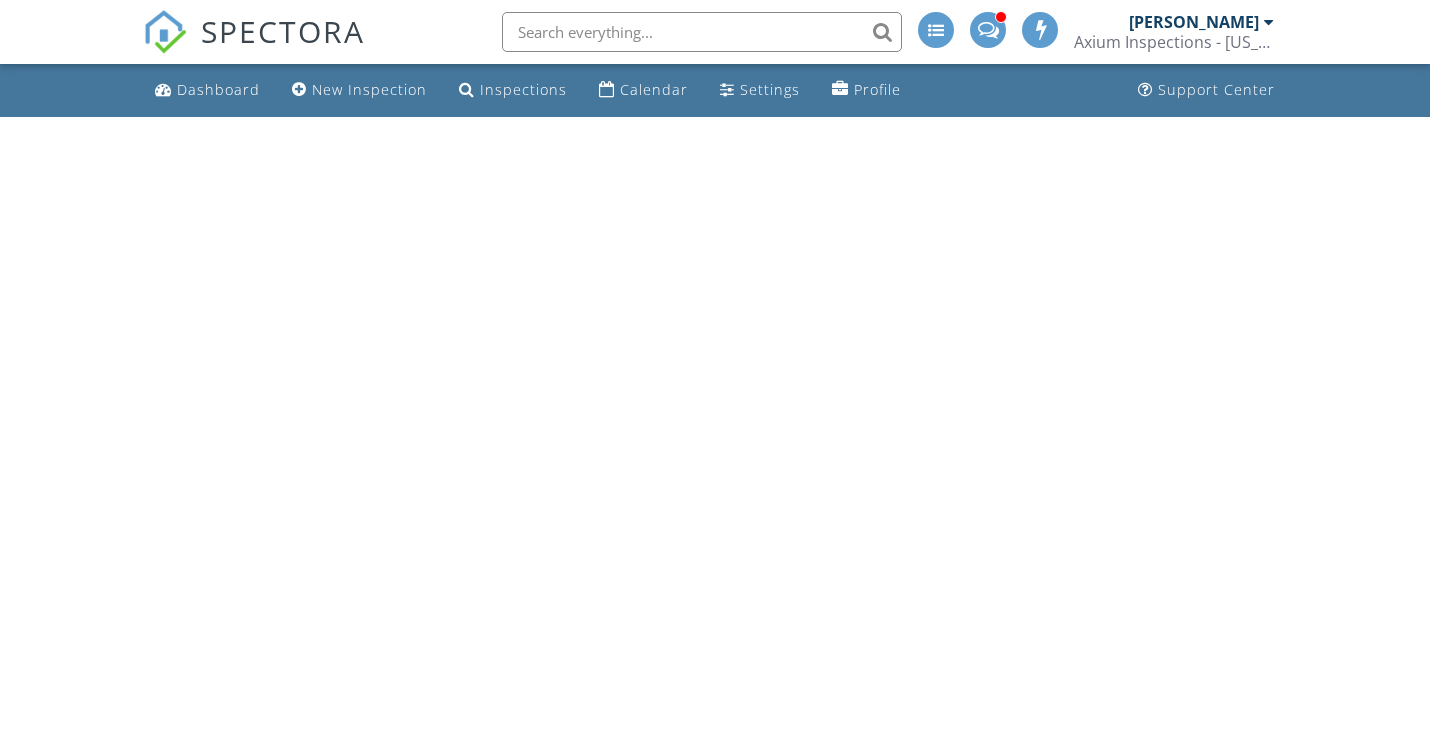 scroll, scrollTop: 0, scrollLeft: 0, axis: both 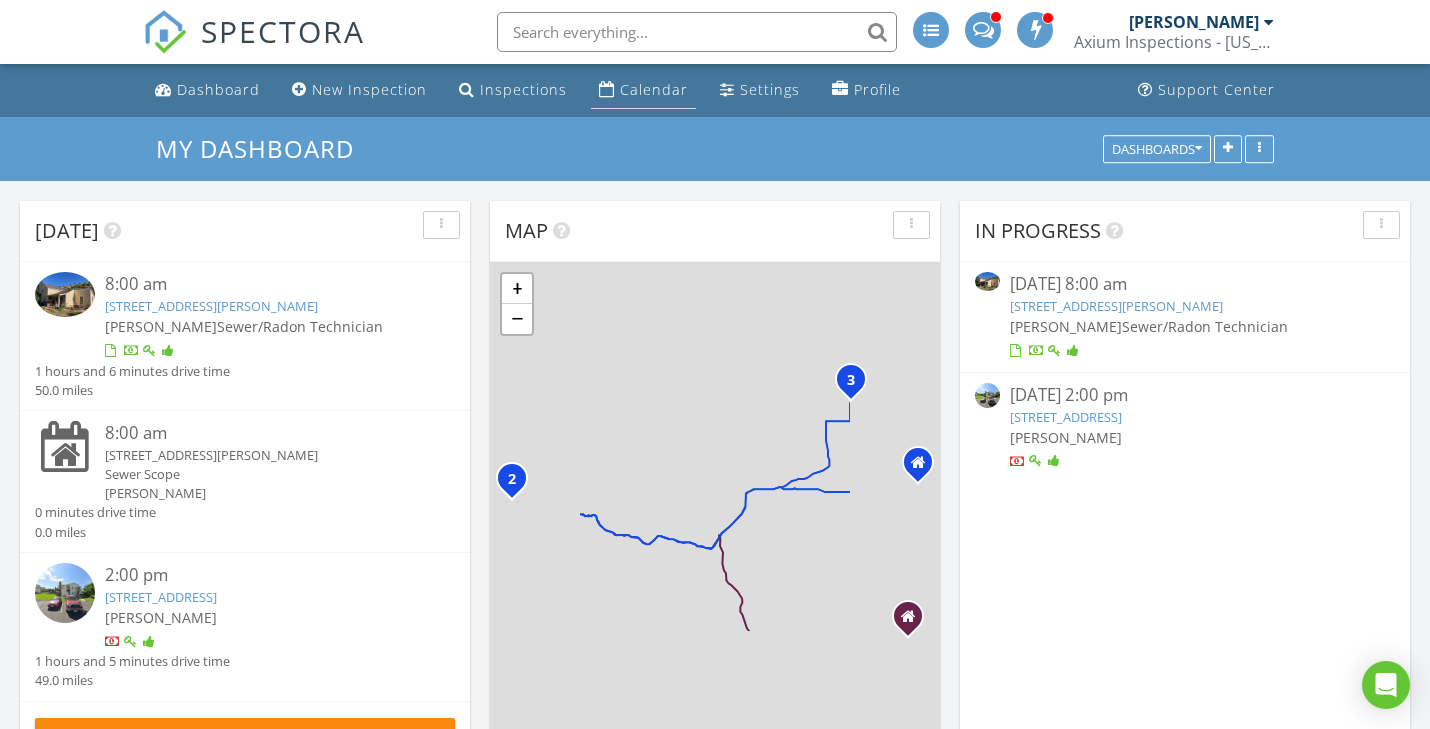 click on "Calendar" at bounding box center (654, 89) 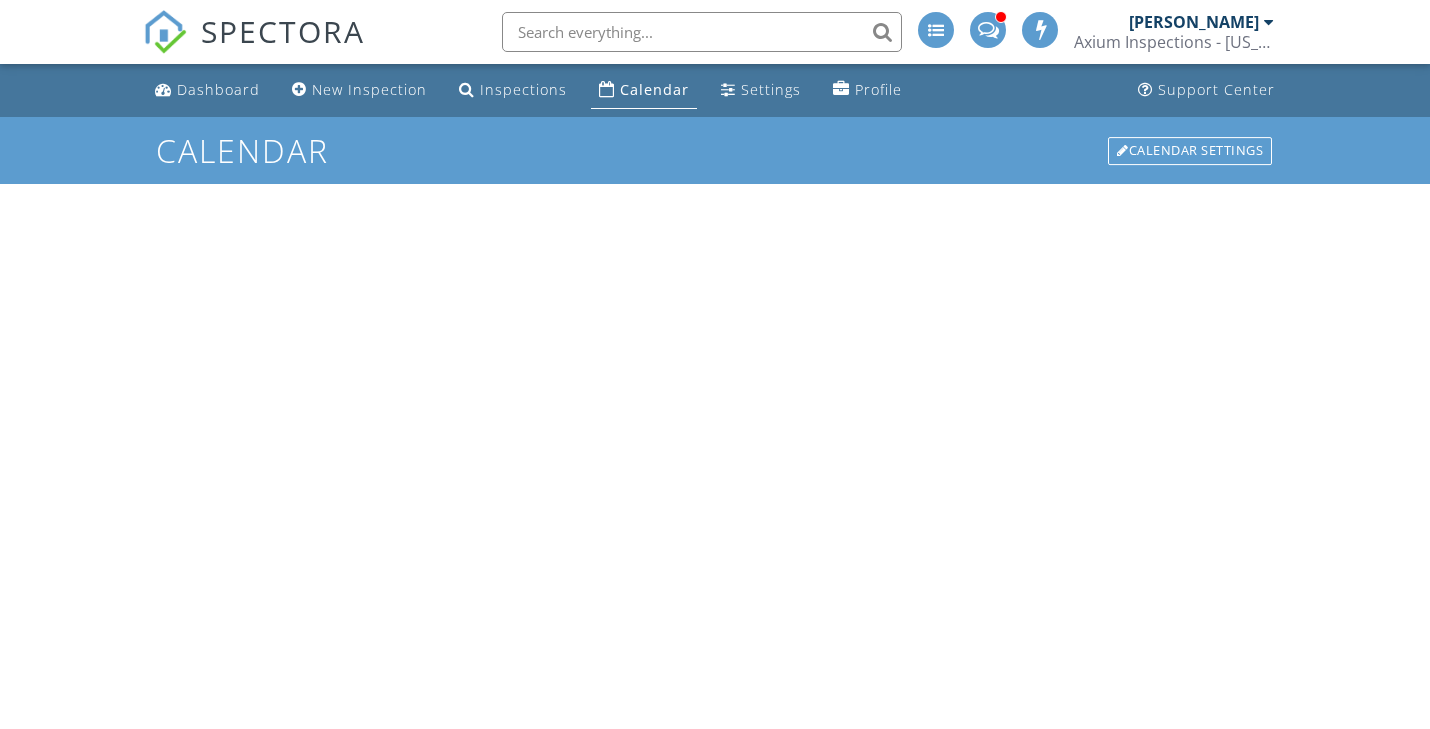 scroll, scrollTop: 0, scrollLeft: 0, axis: both 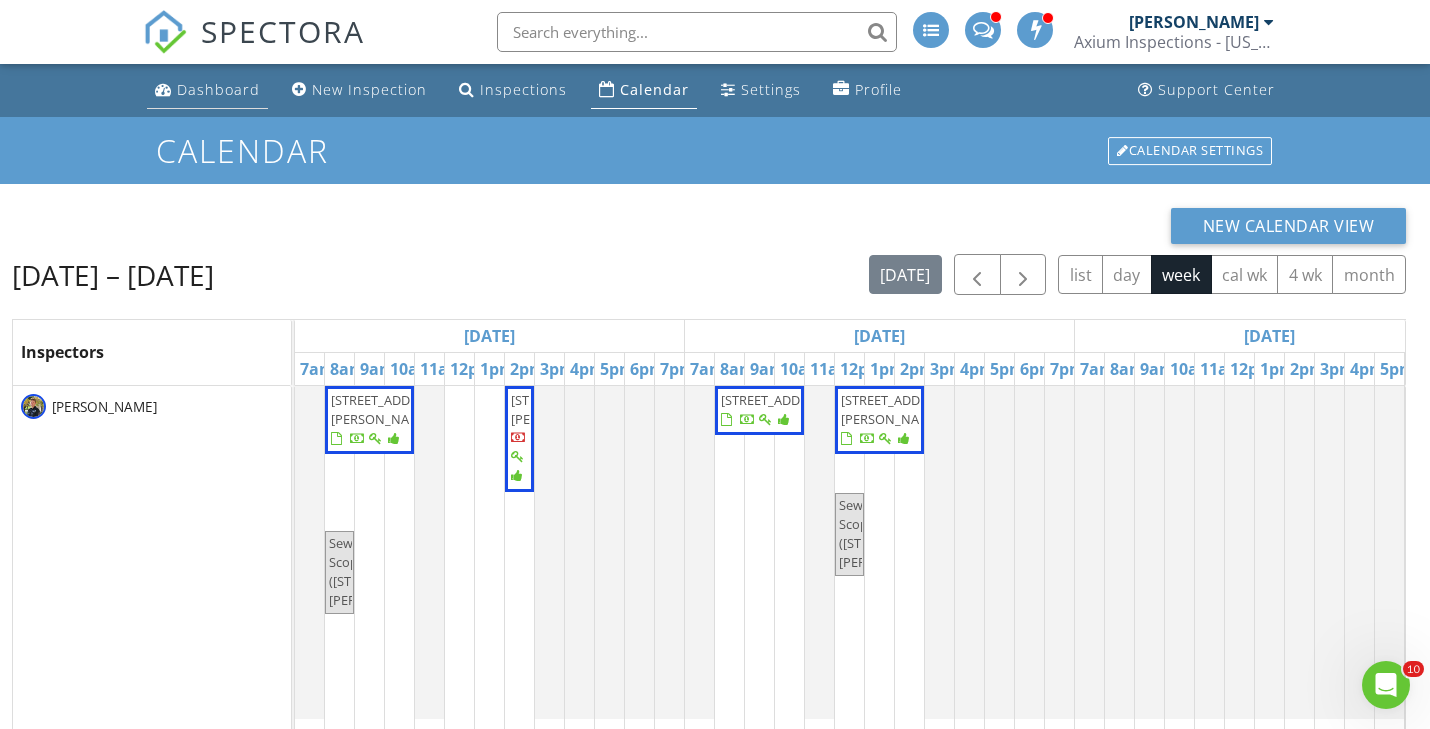 click on "Dashboard" at bounding box center (218, 89) 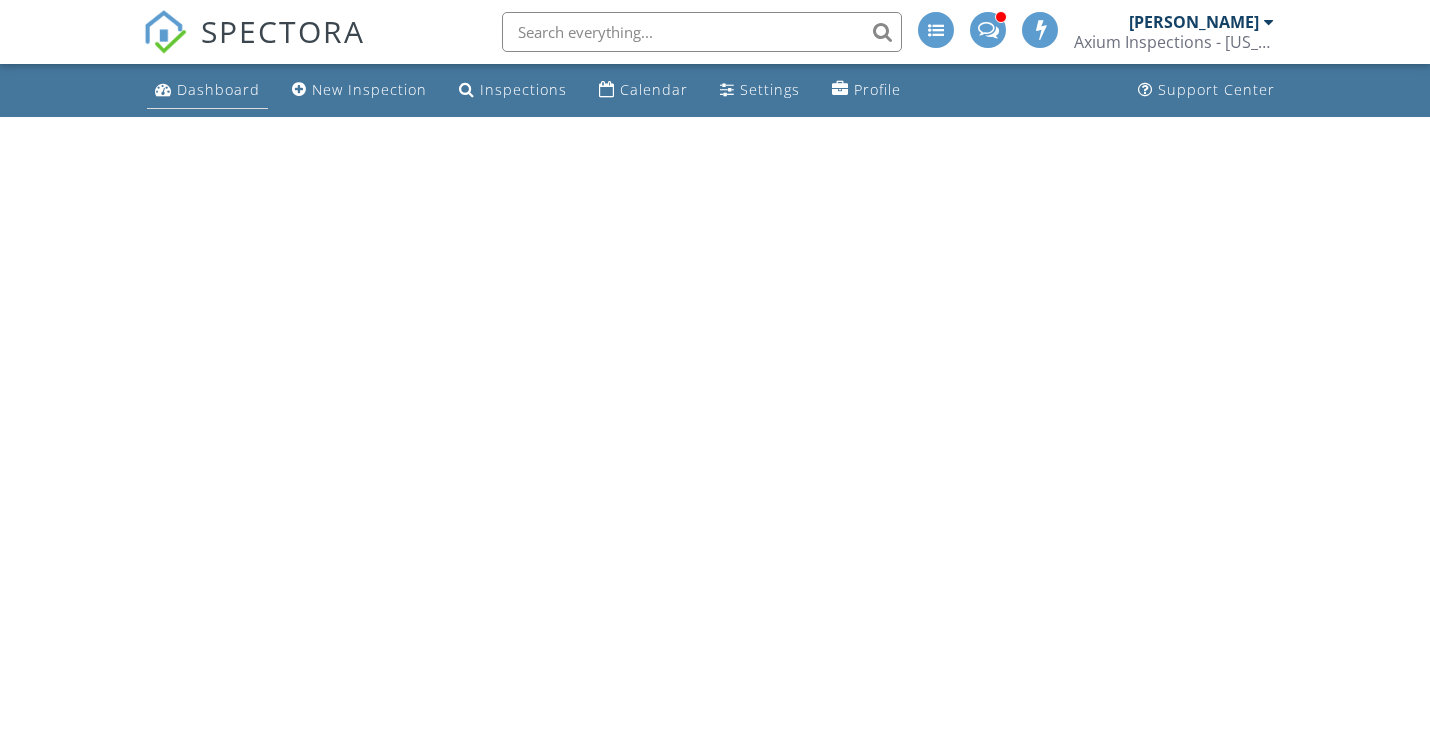 scroll, scrollTop: 0, scrollLeft: 0, axis: both 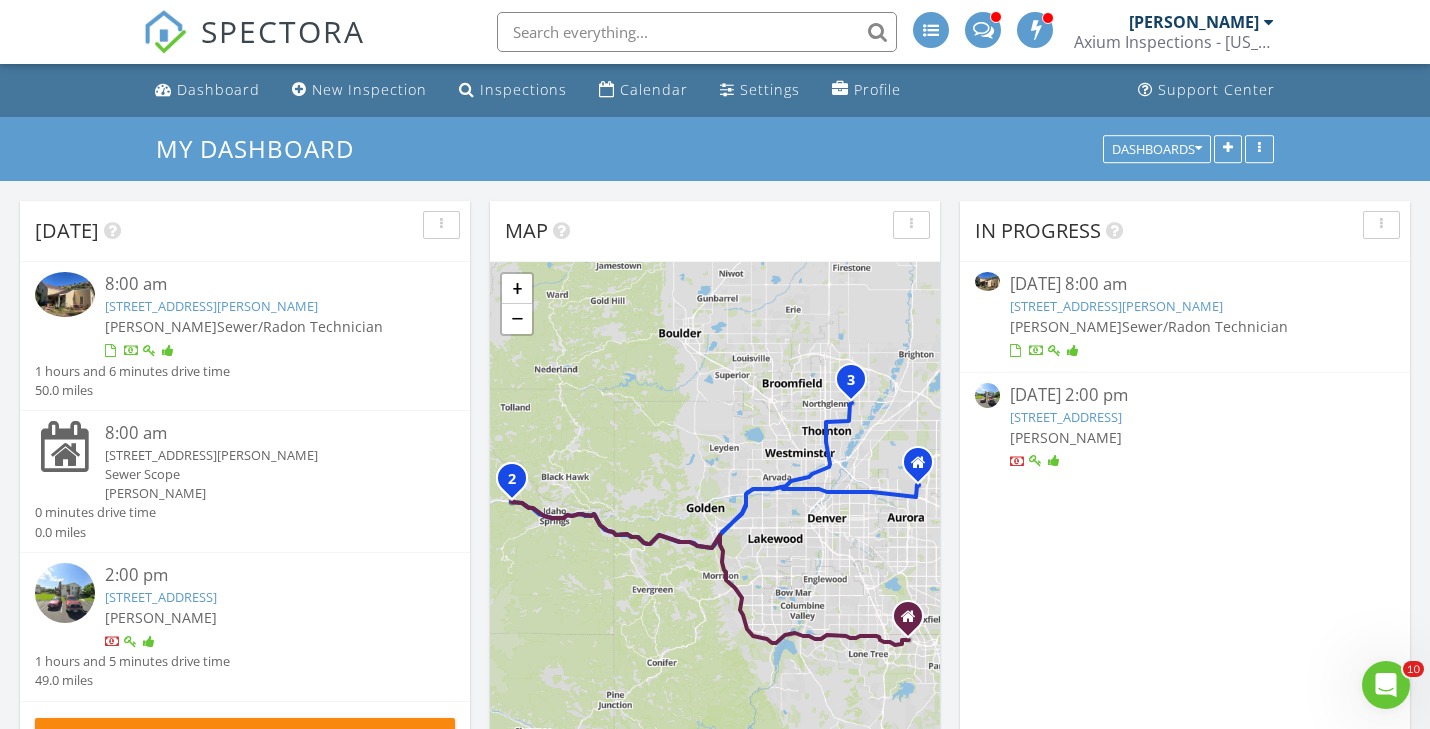 click on "4165 E 119th Pl C, Thornton, CO 80233" at bounding box center (161, 597) 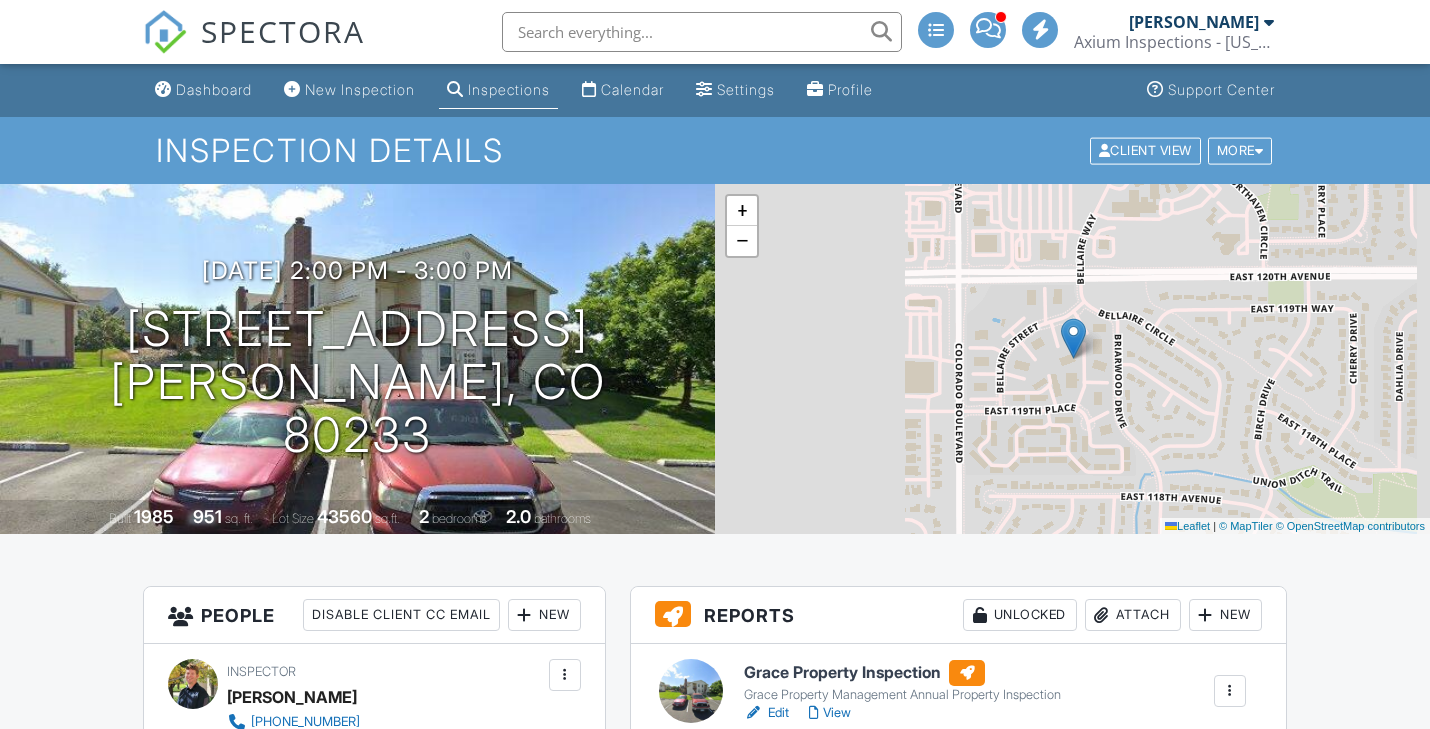 scroll, scrollTop: 0, scrollLeft: 0, axis: both 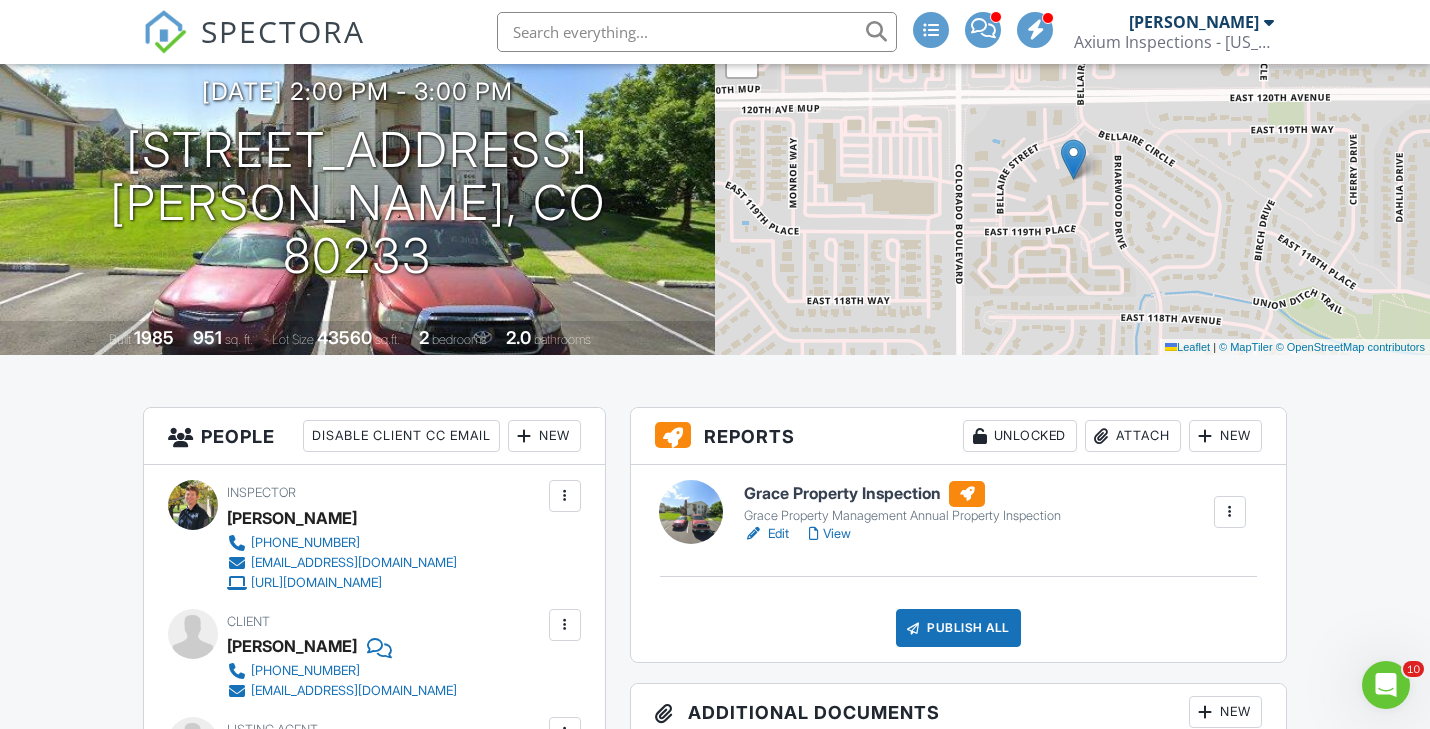 click on "View" at bounding box center (830, 534) 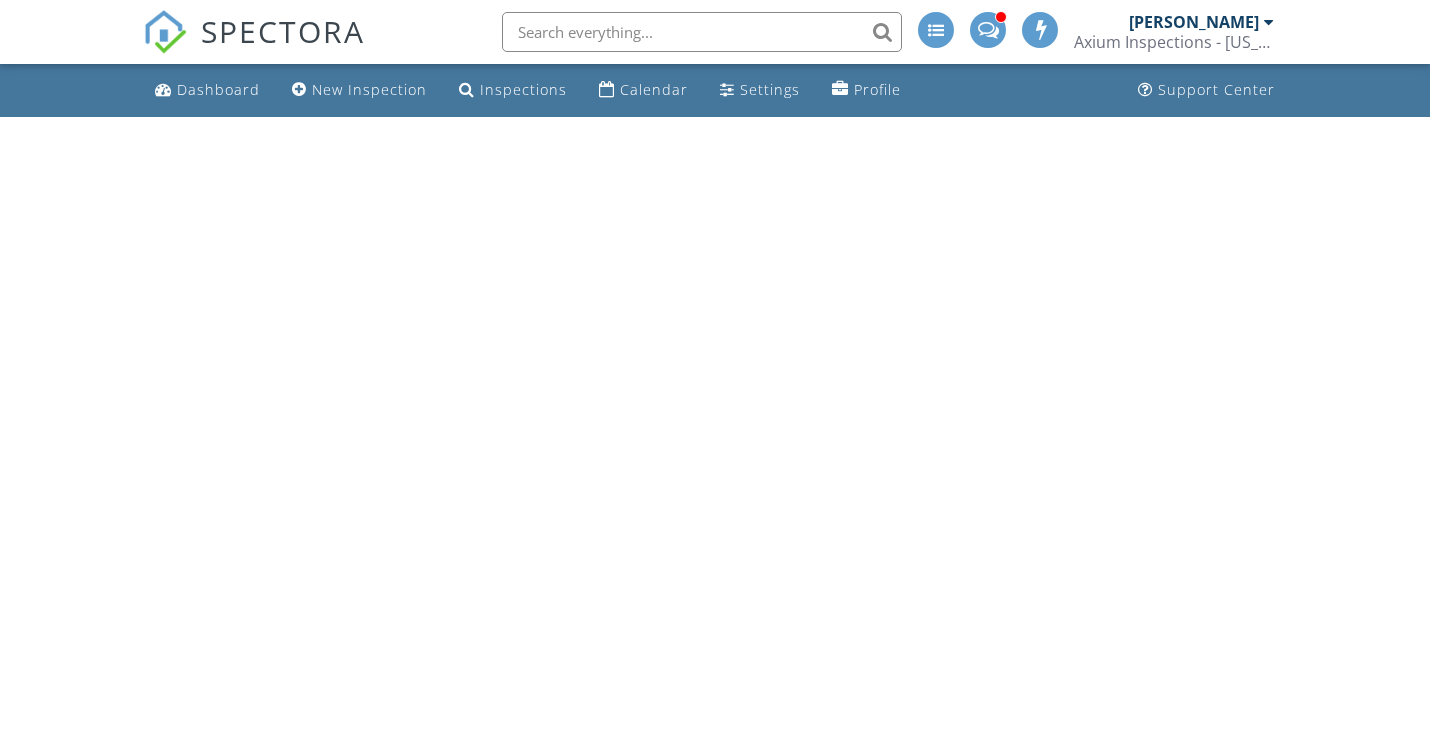 scroll, scrollTop: 0, scrollLeft: 0, axis: both 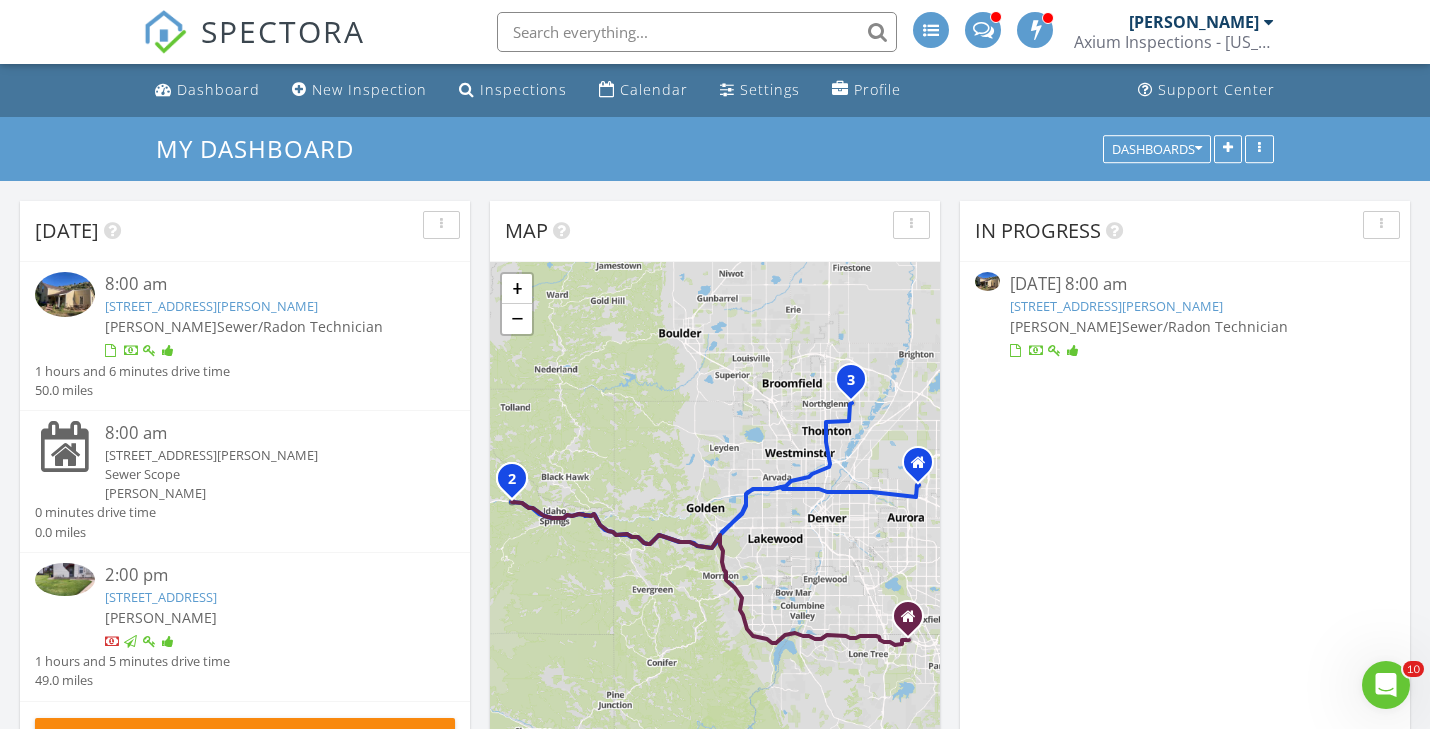 click on "[STREET_ADDRESS][PERSON_NAME]" at bounding box center (211, 306) 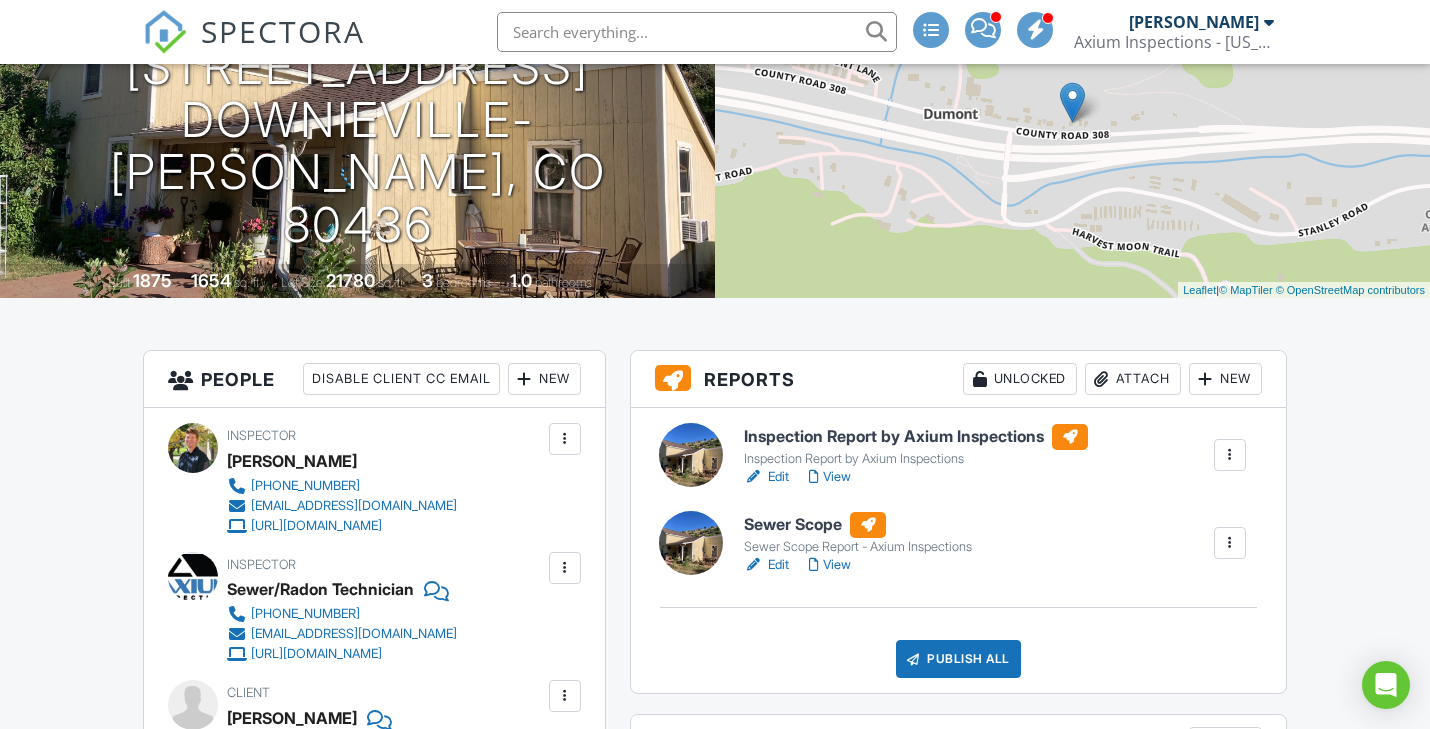 scroll, scrollTop: 239, scrollLeft: 0, axis: vertical 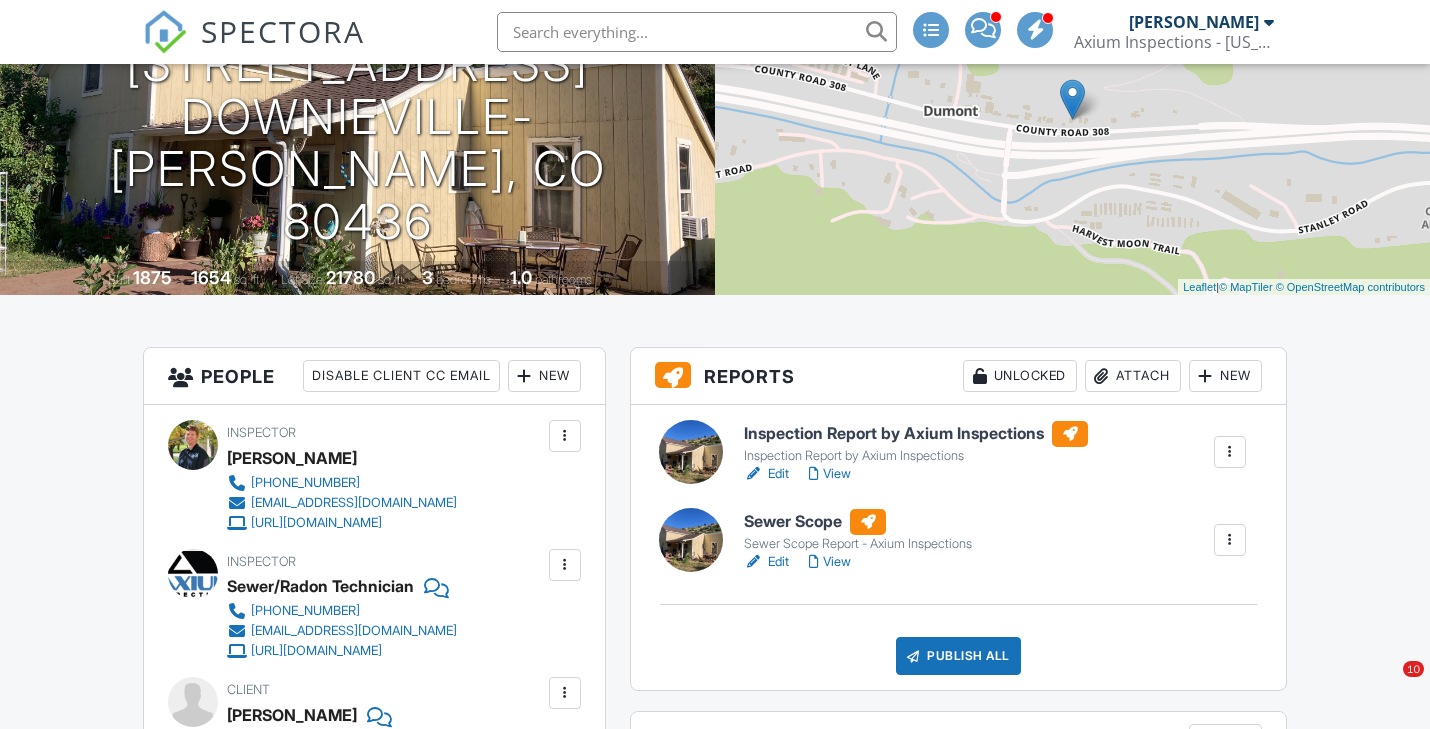 click on "View" at bounding box center (830, 562) 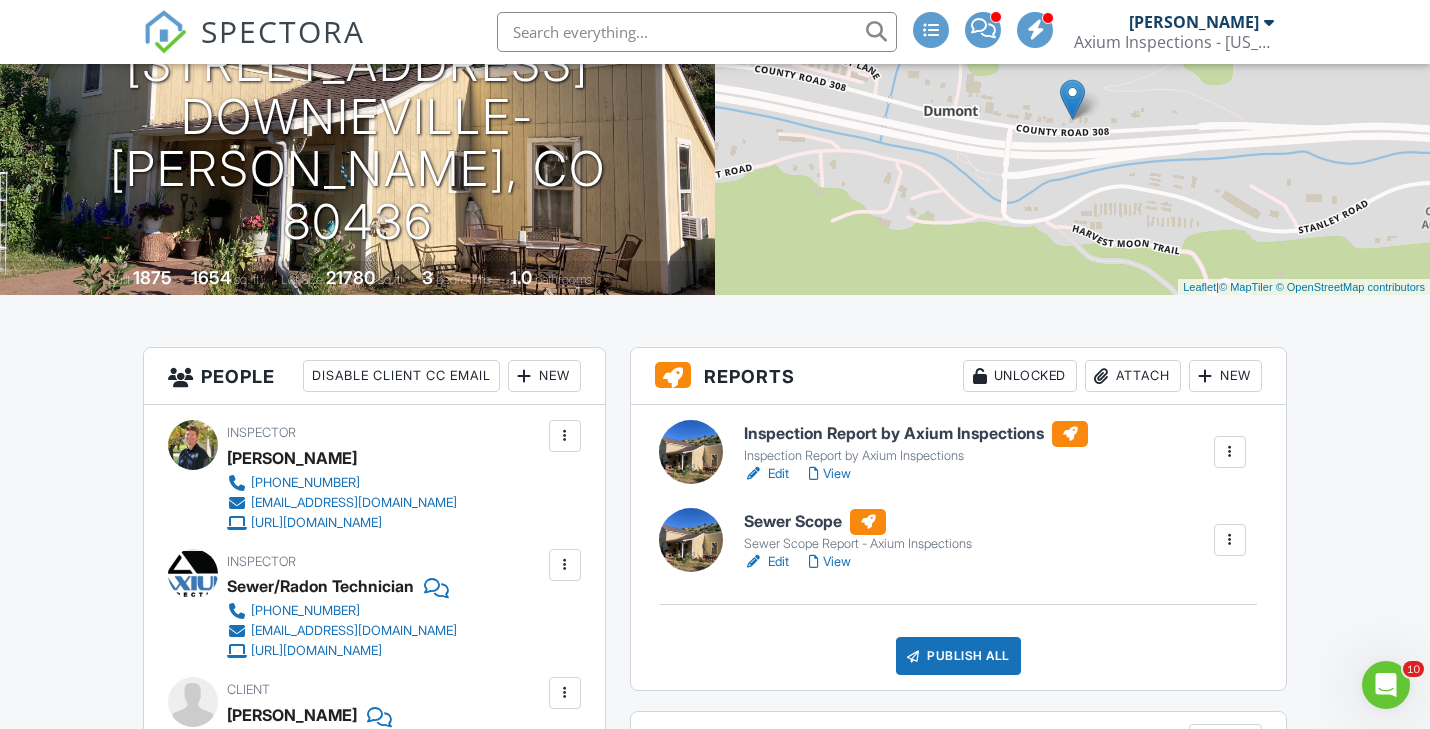 scroll, scrollTop: 0, scrollLeft: 0, axis: both 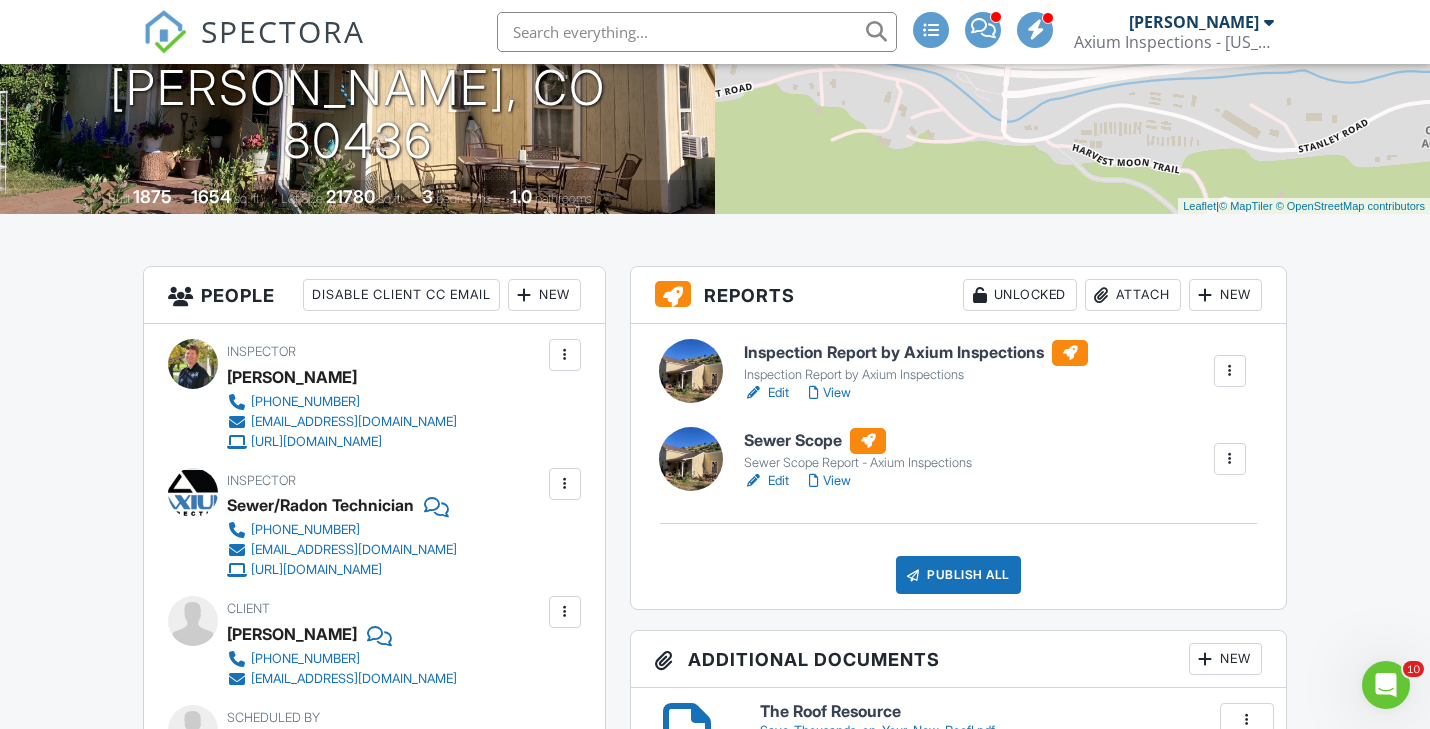 click on "View" at bounding box center [830, 393] 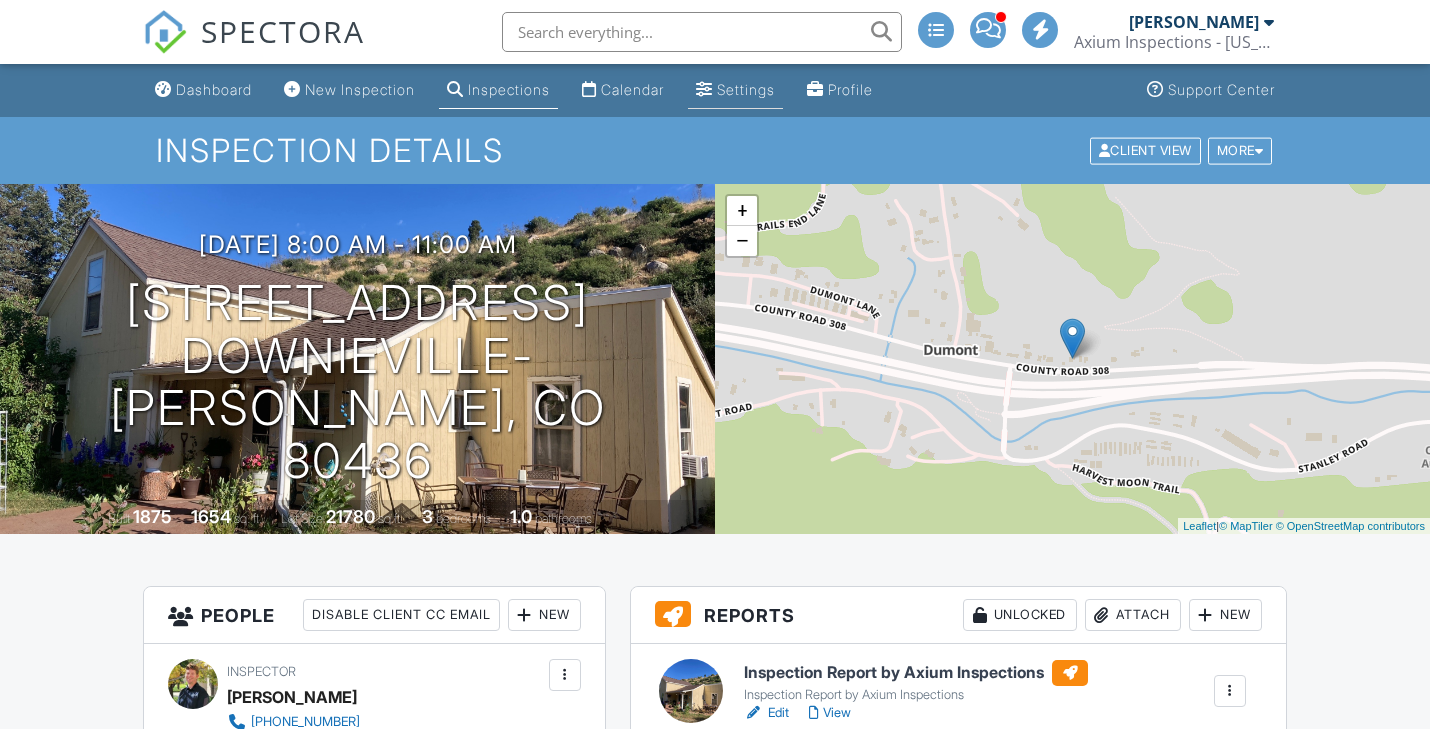 scroll, scrollTop: 0, scrollLeft: 0, axis: both 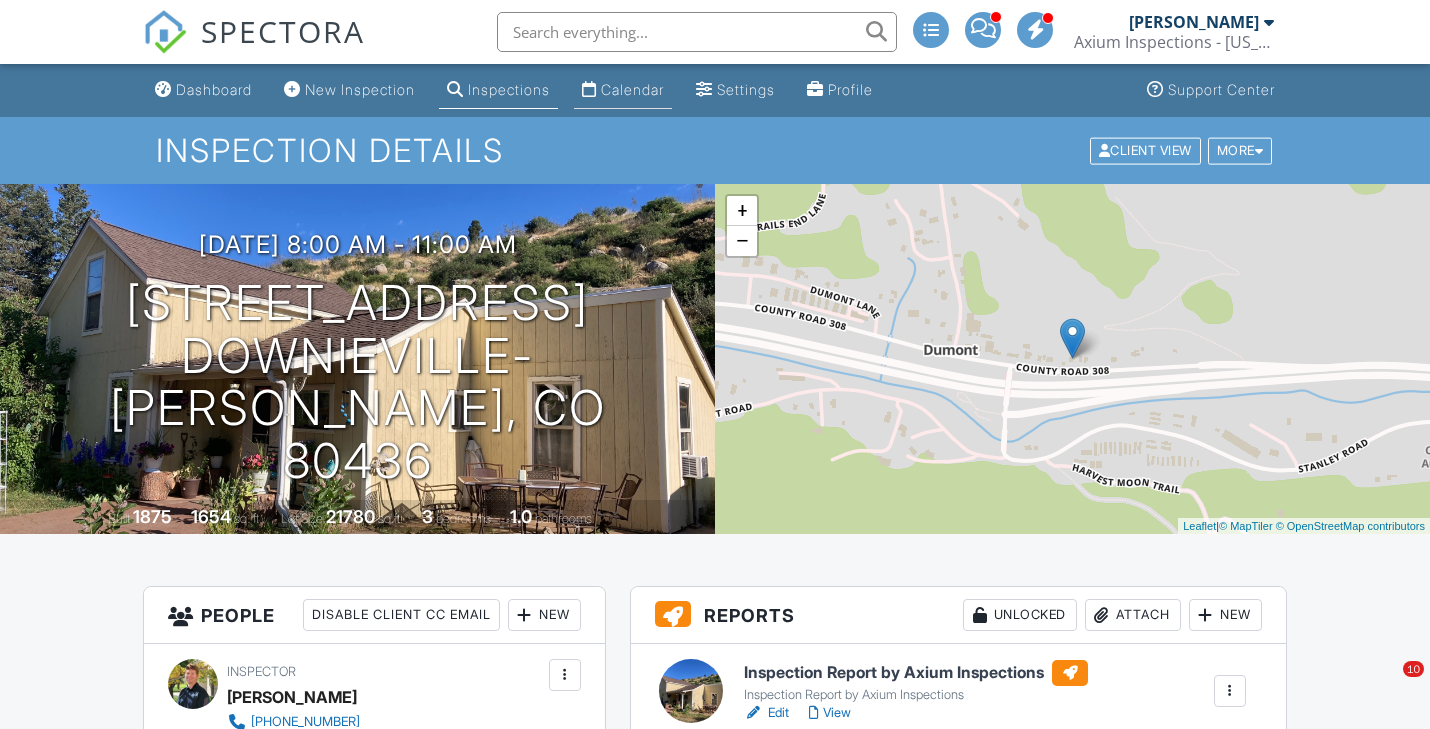 click on "Calendar" at bounding box center [623, 90] 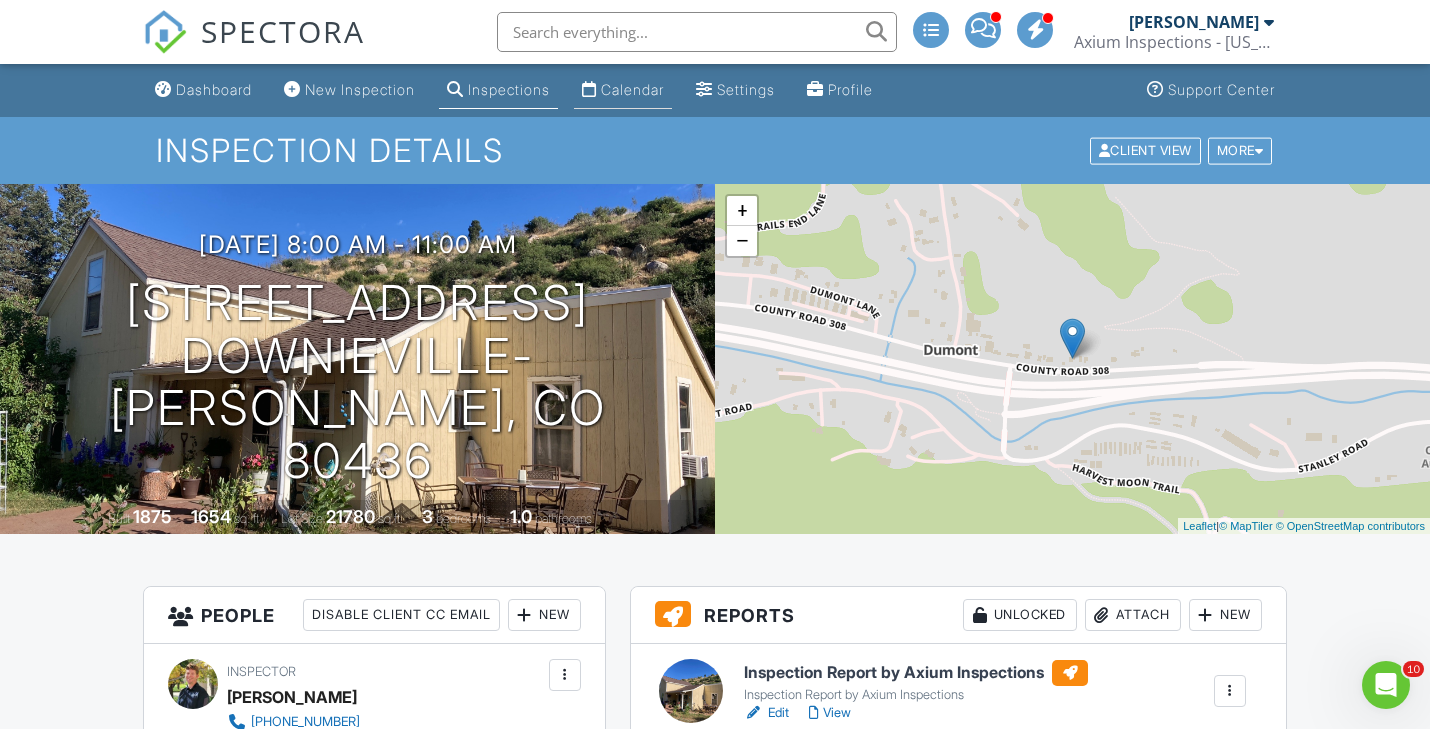 scroll, scrollTop: 0, scrollLeft: 0, axis: both 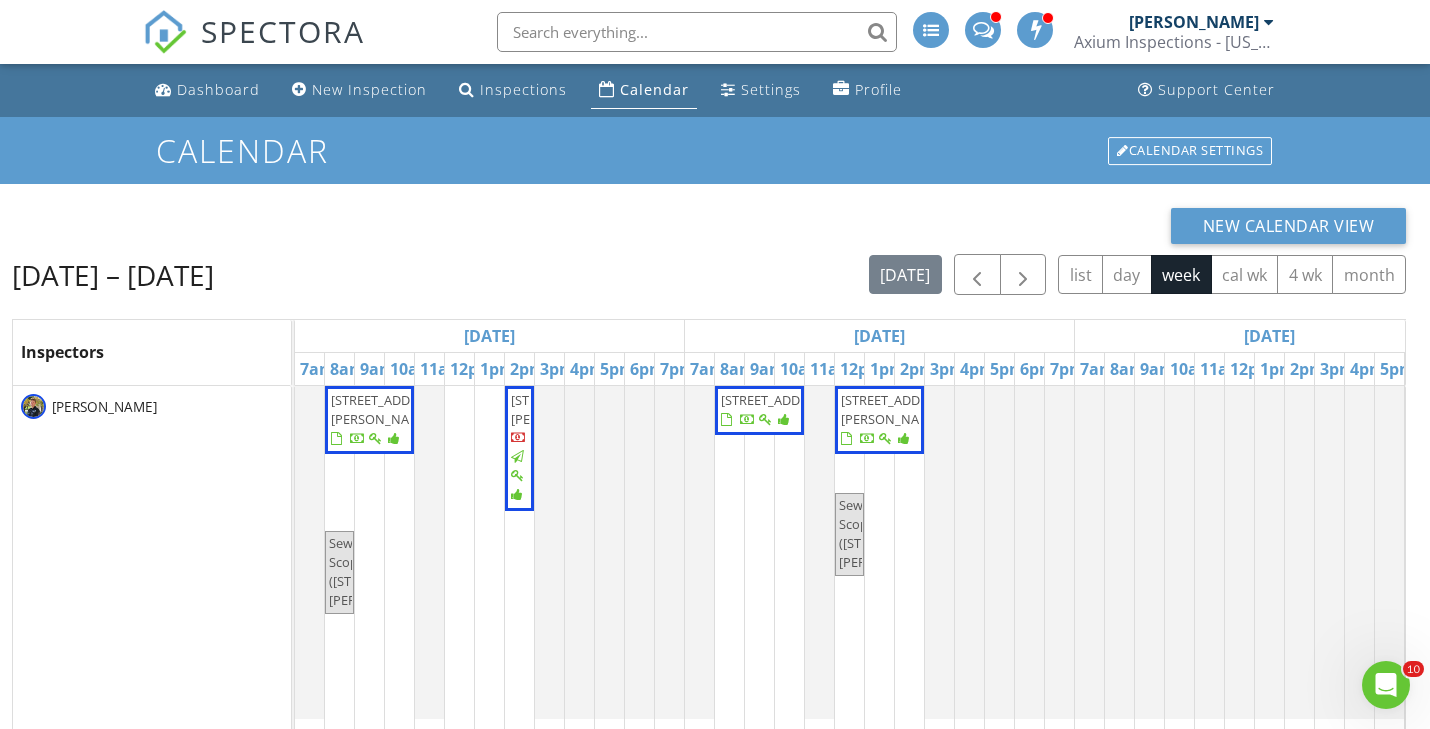 click on "[STREET_ADDRESS]" at bounding box center [759, 410] 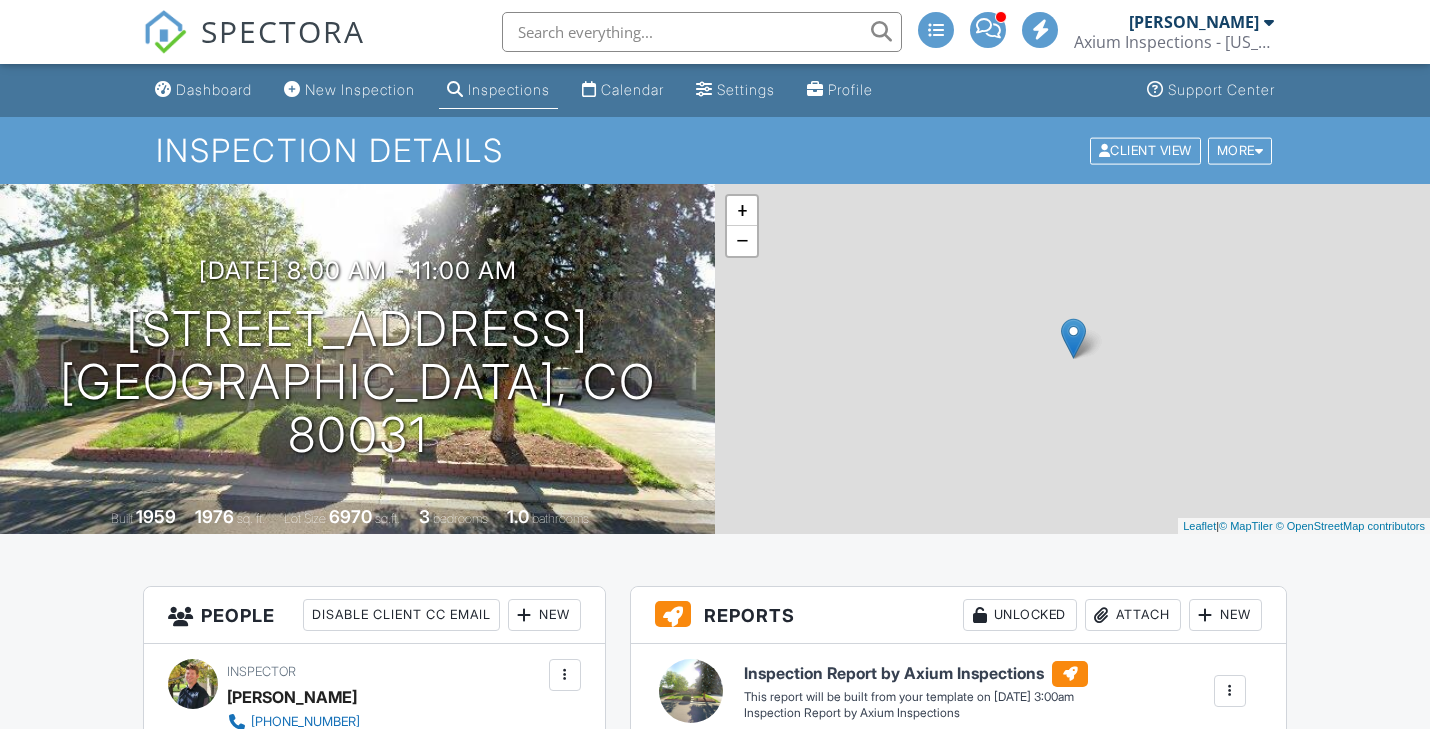 scroll, scrollTop: 0, scrollLeft: 0, axis: both 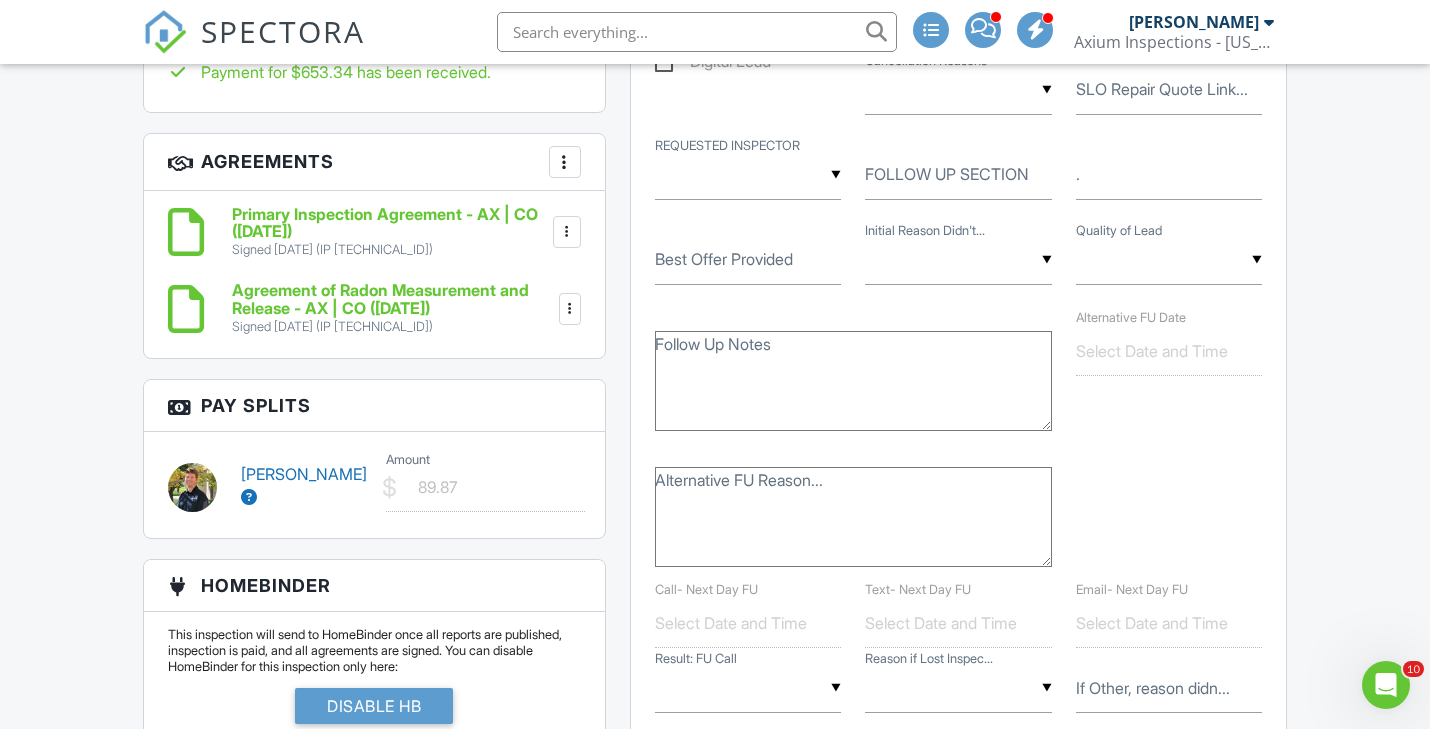 click at bounding box center (249, 497) 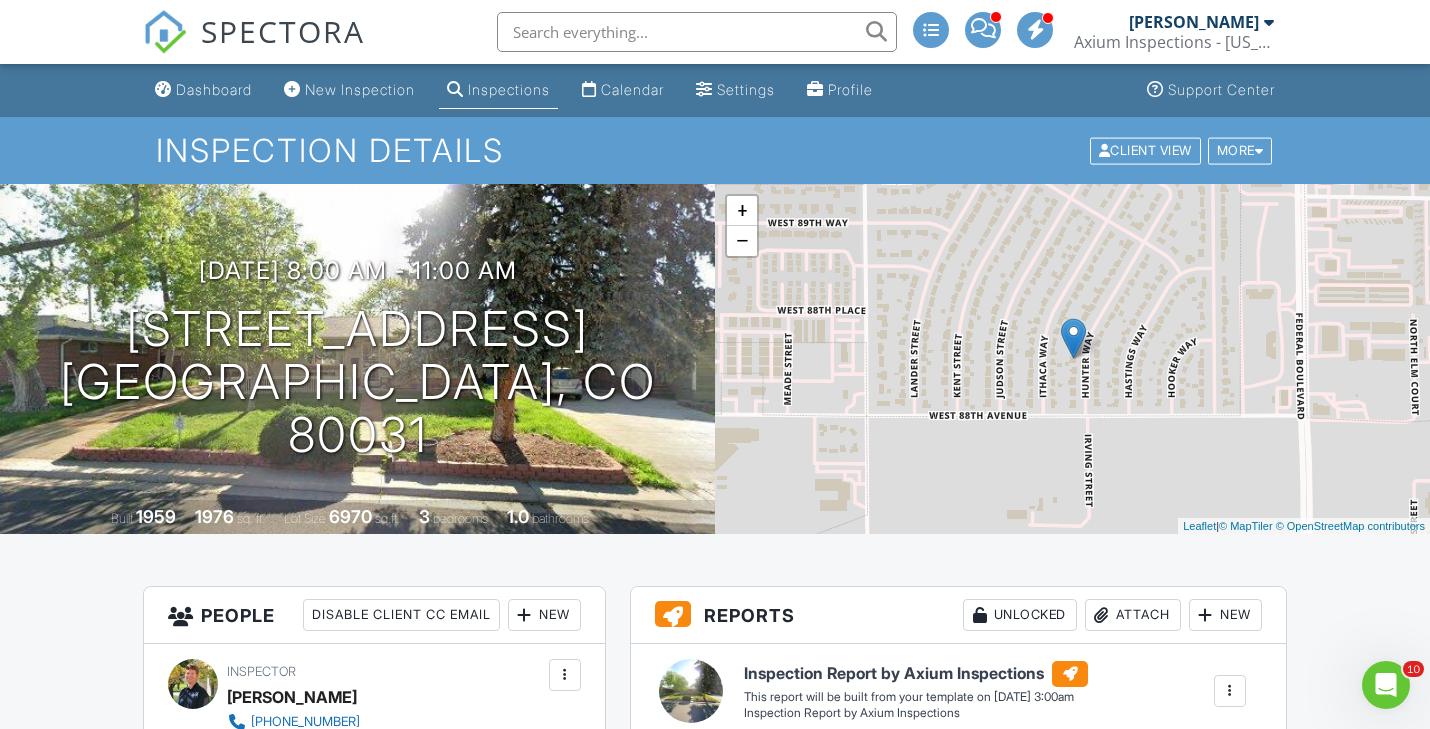 scroll, scrollTop: 0, scrollLeft: 0, axis: both 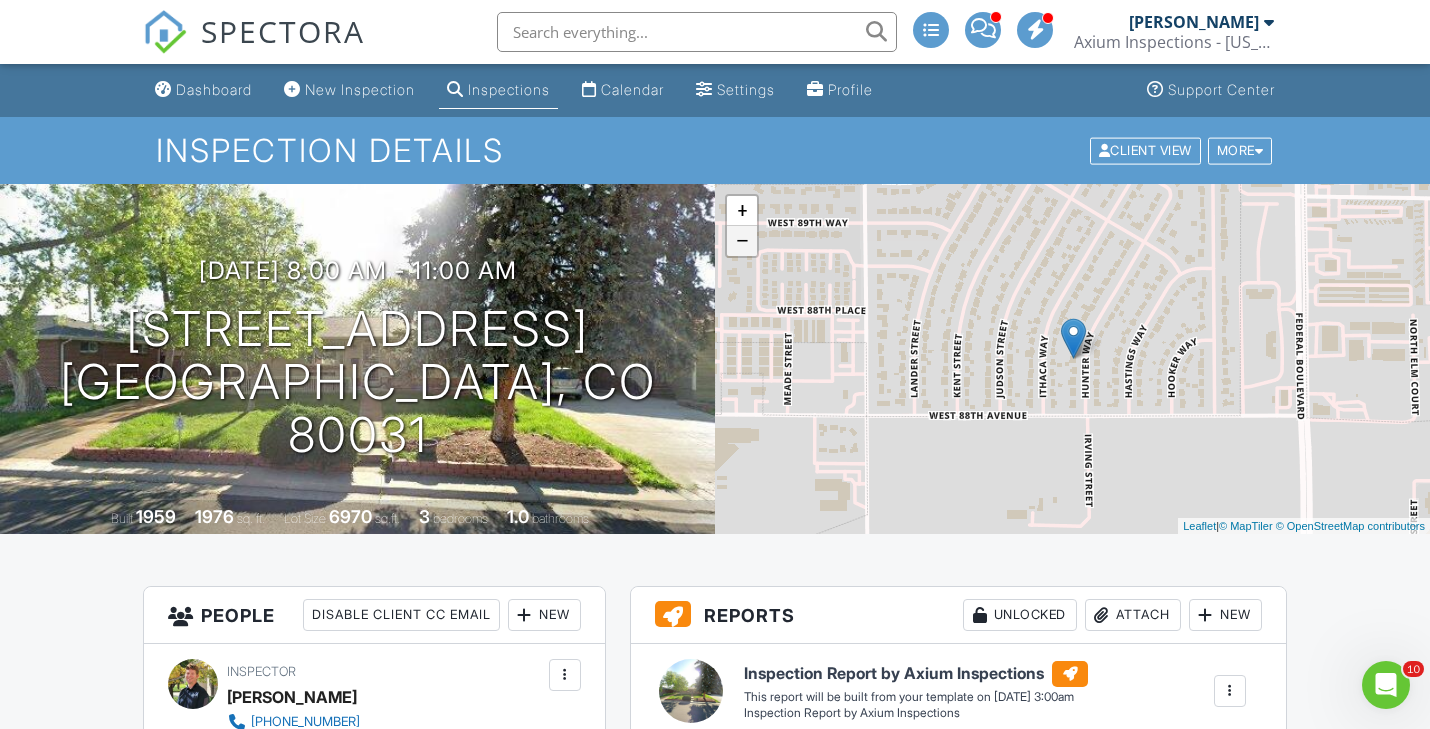 click on "−" at bounding box center [742, 241] 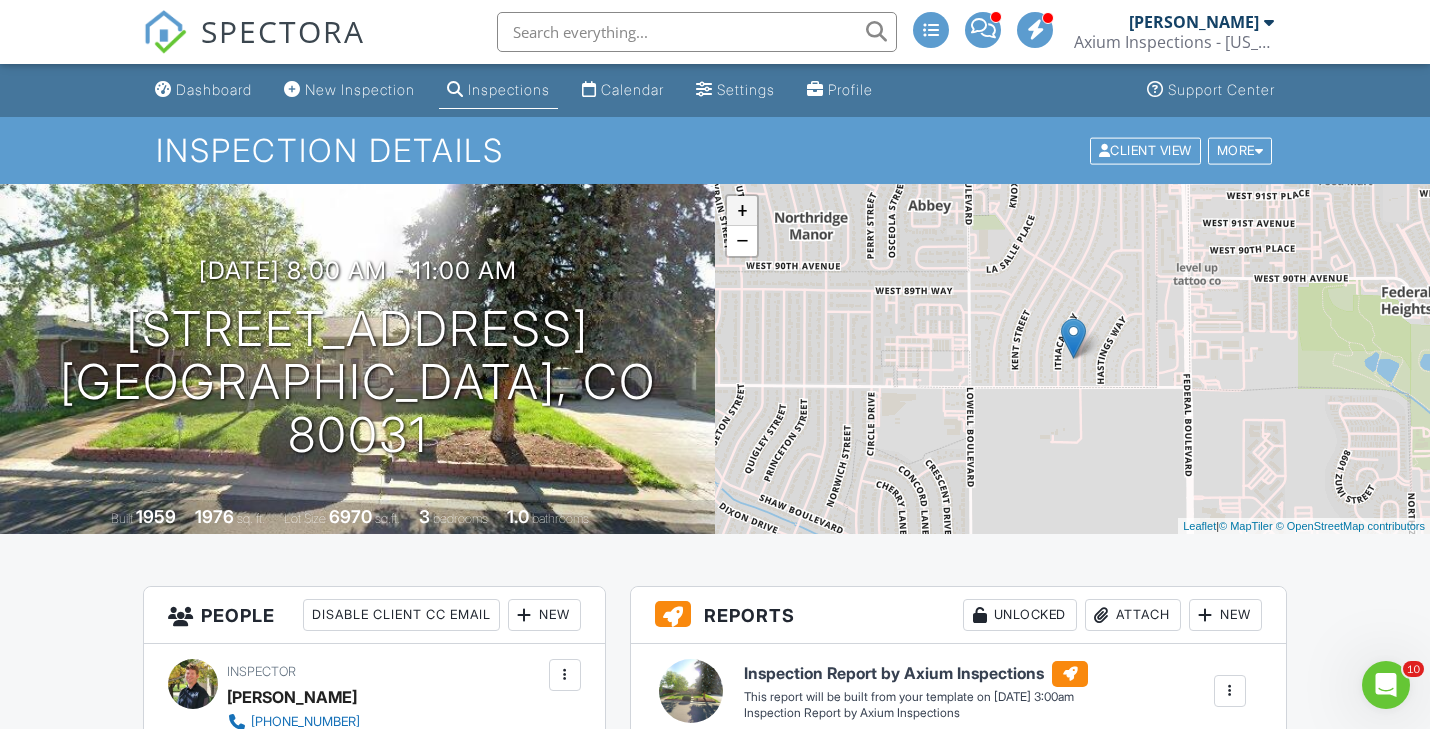 click on "+" at bounding box center [742, 211] 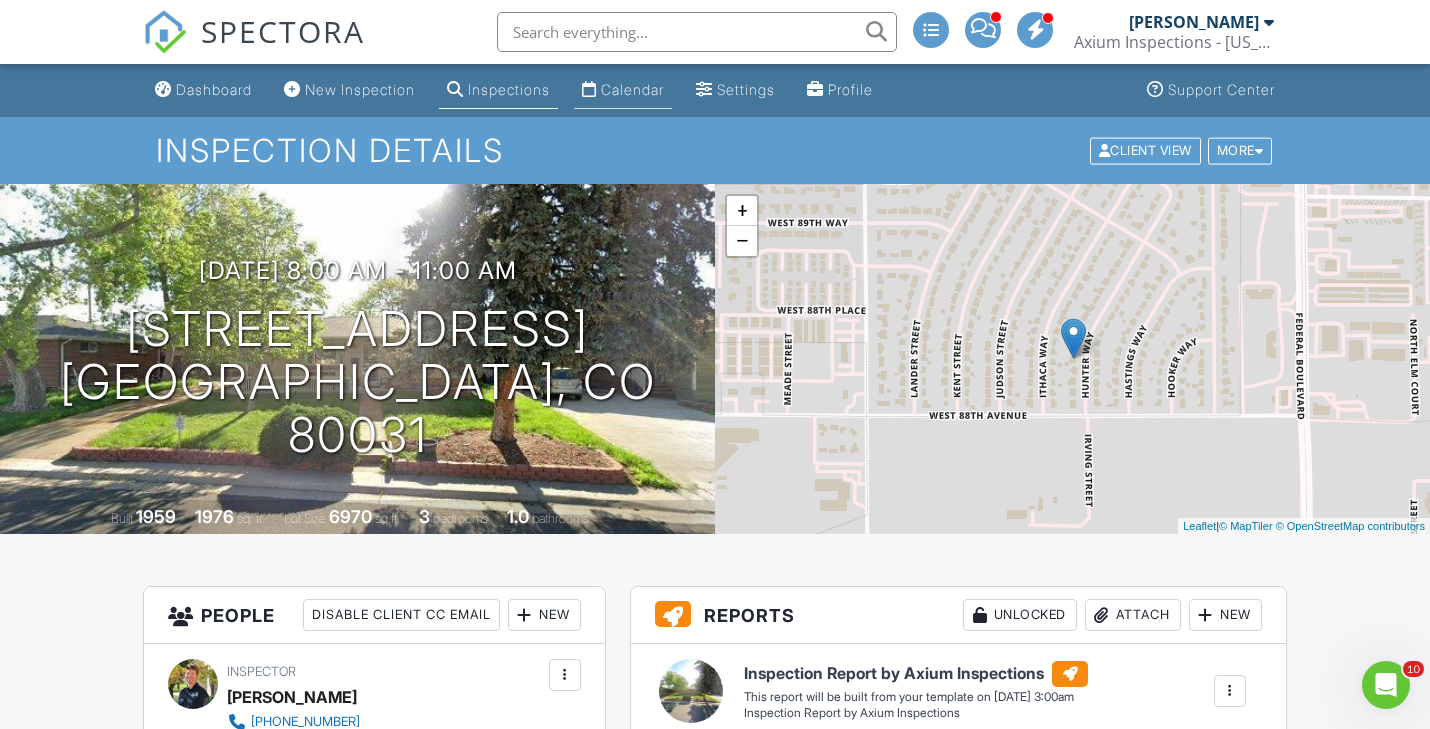 click on "Calendar" at bounding box center (632, 89) 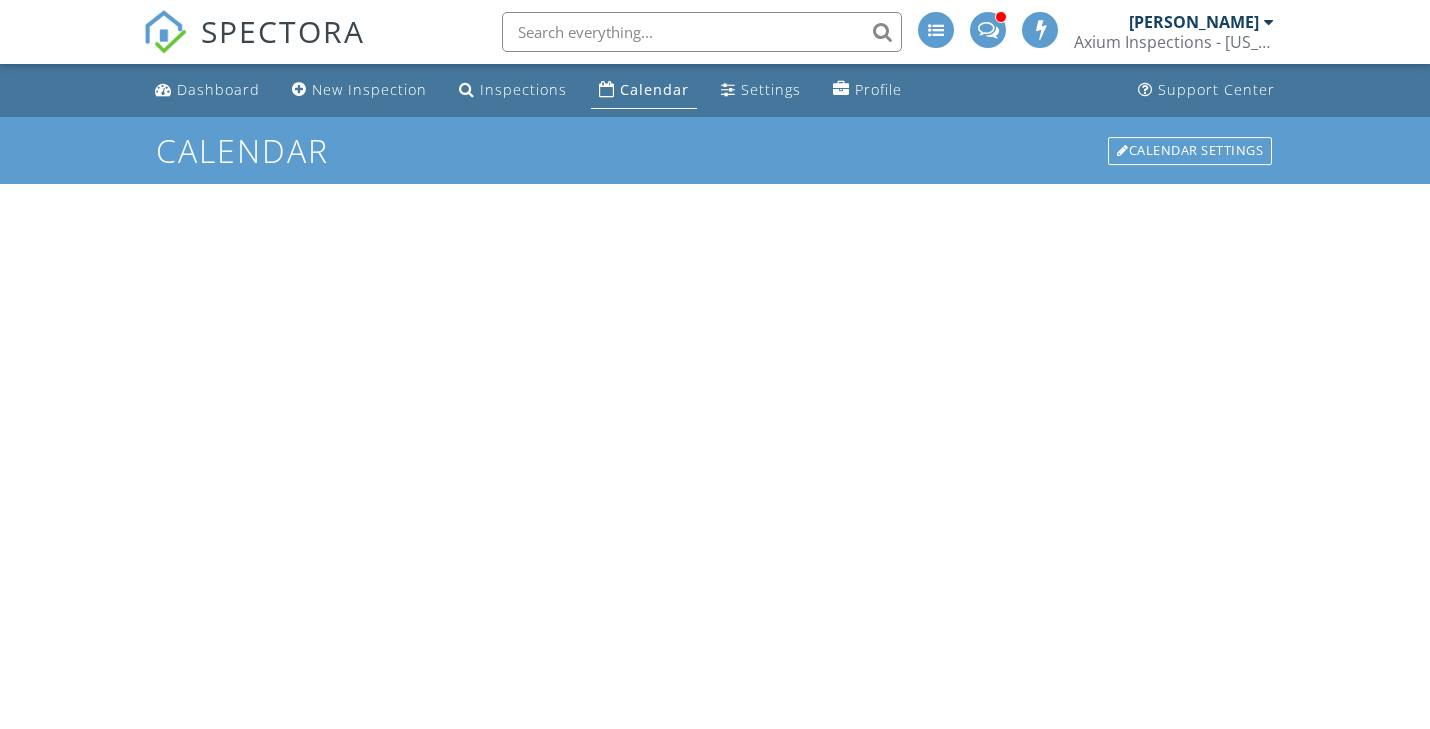 scroll, scrollTop: 0, scrollLeft: 0, axis: both 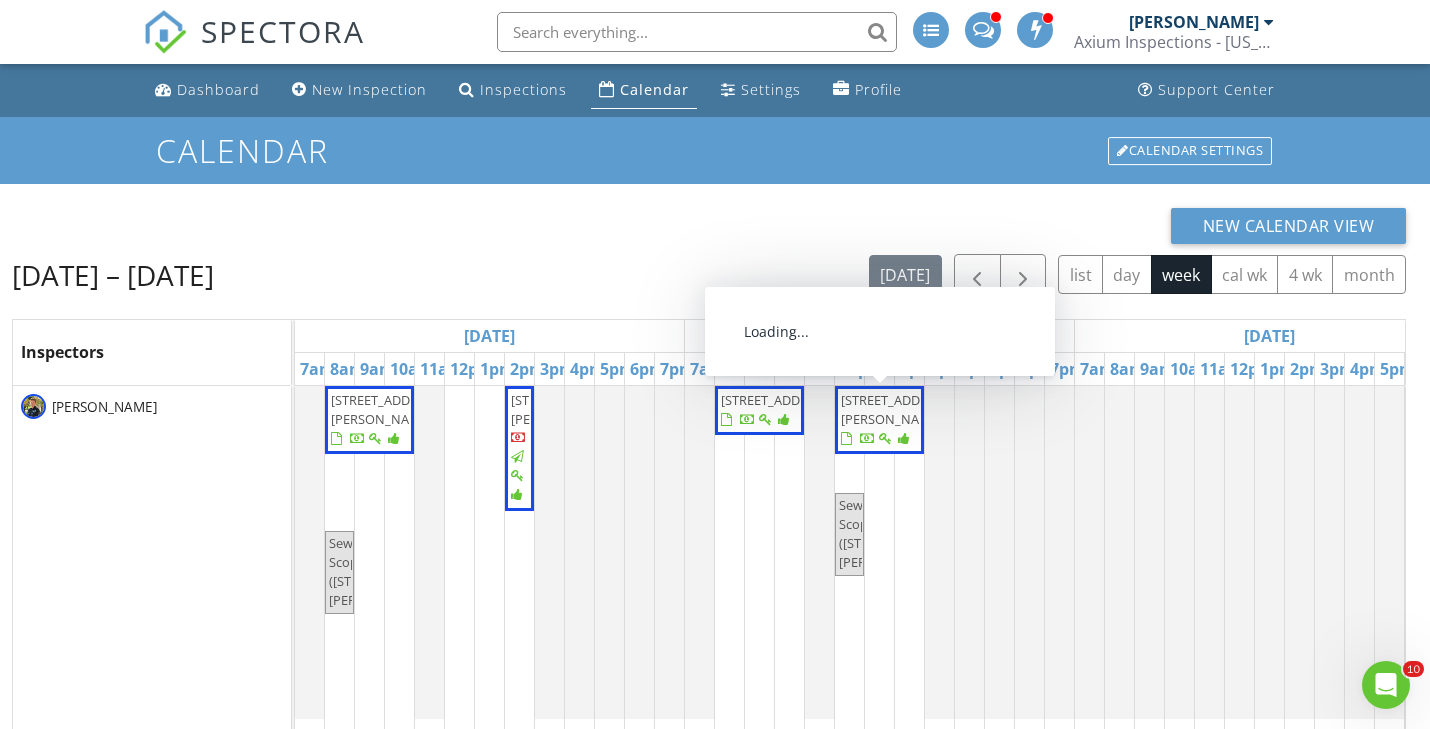 click on "[STREET_ADDRESS][PERSON_NAME]" at bounding box center [897, 409] 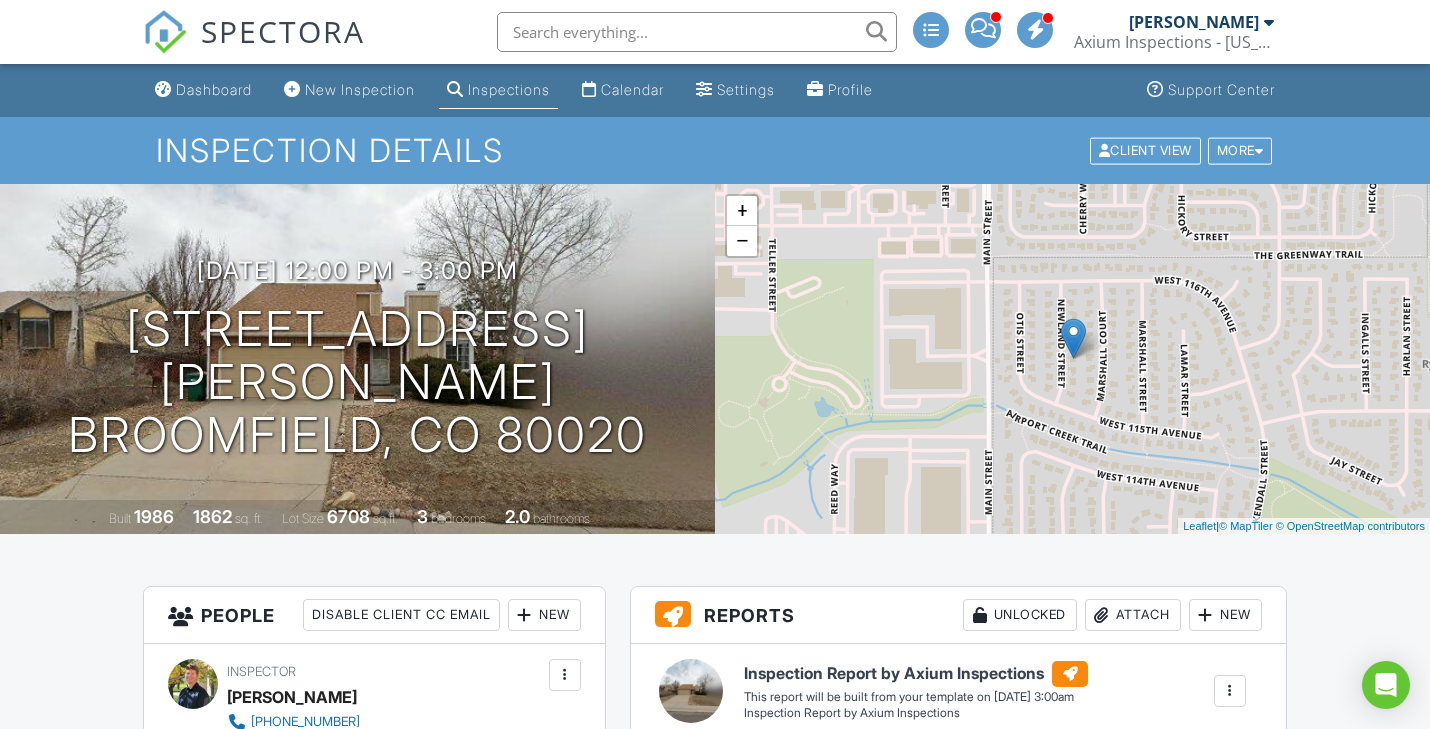 scroll, scrollTop: 0, scrollLeft: 0, axis: both 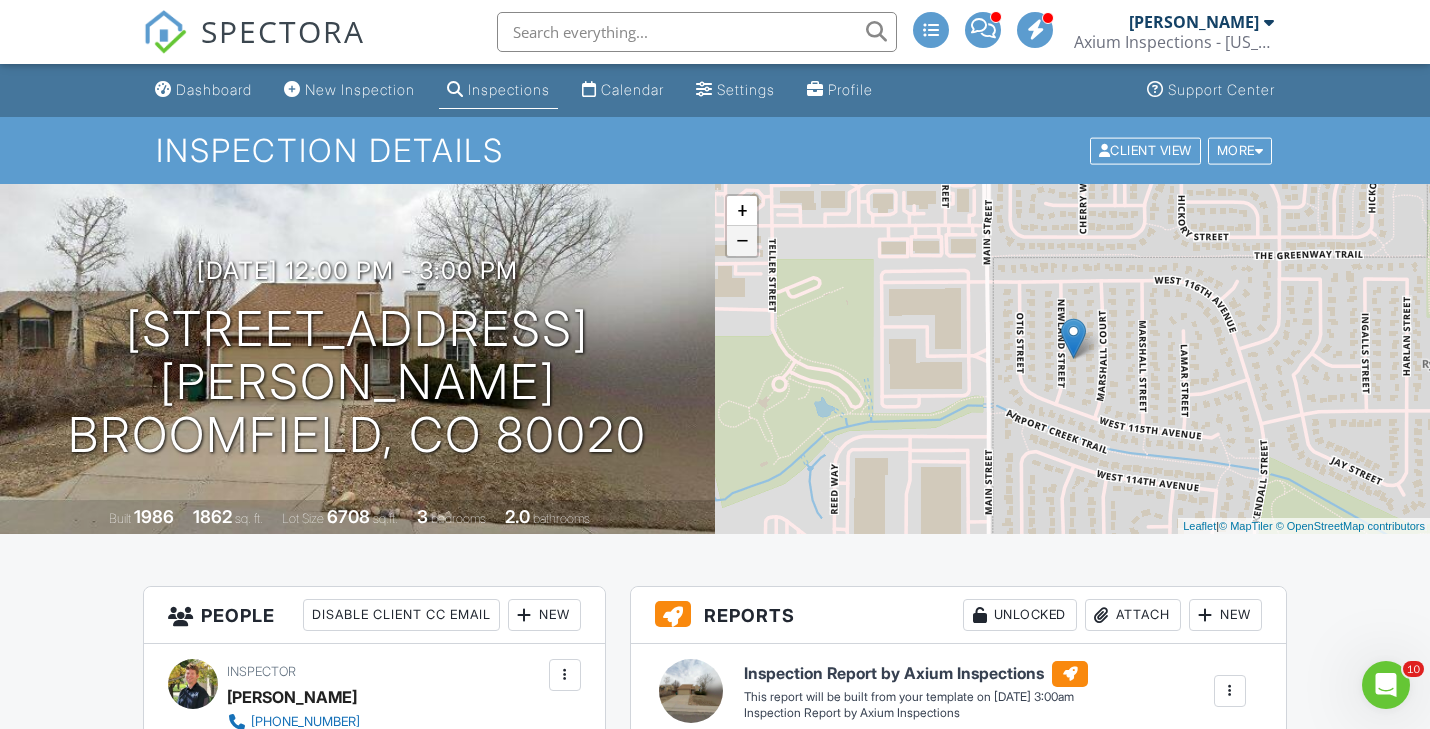 click on "−" at bounding box center [742, 241] 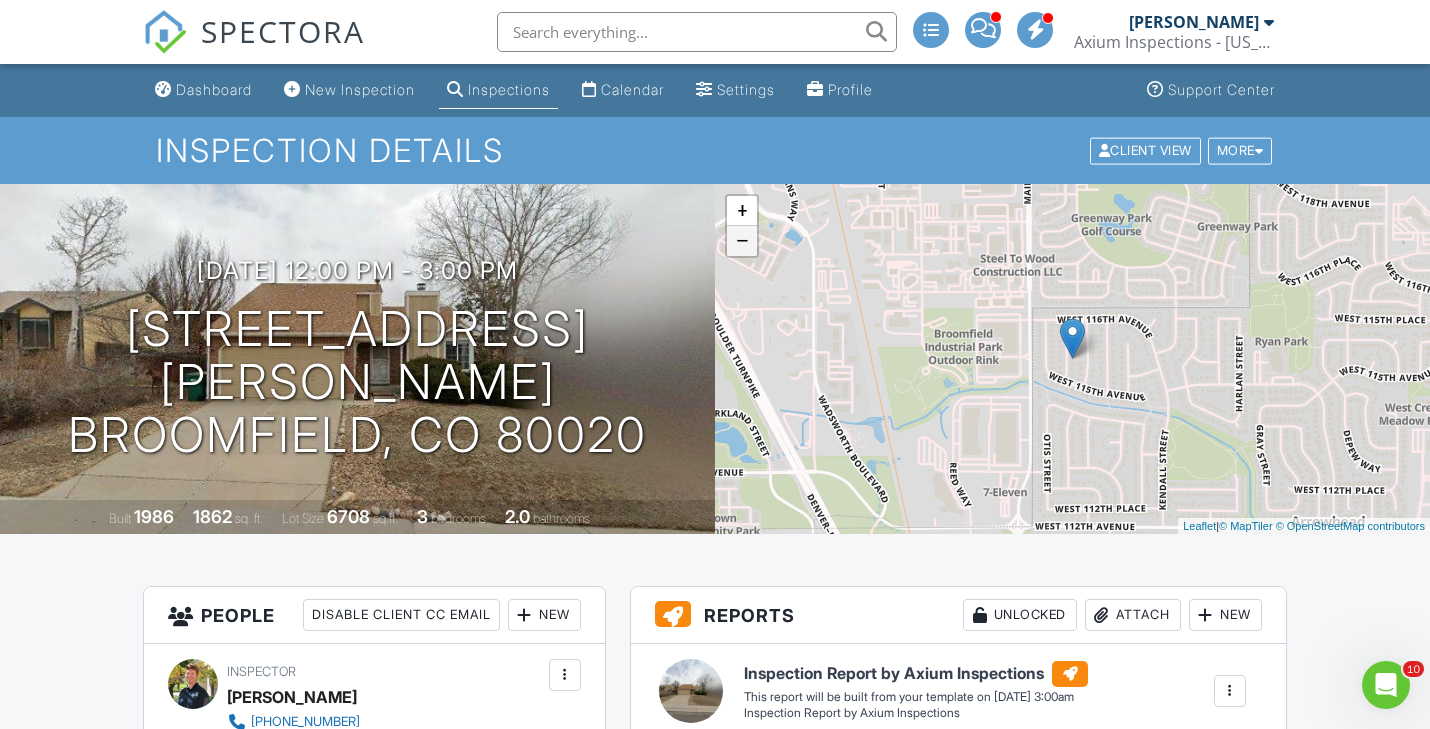 click on "−" at bounding box center (742, 241) 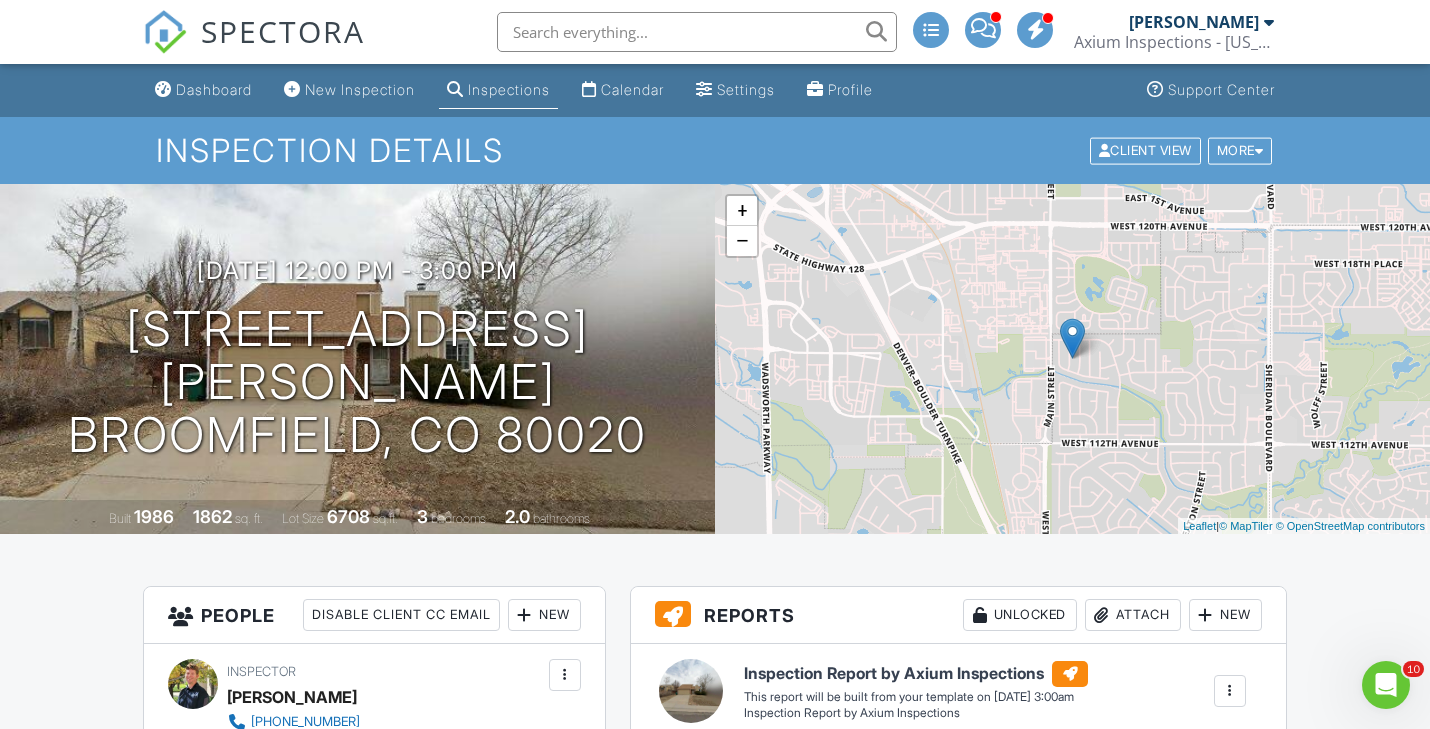 scroll, scrollTop: 0, scrollLeft: 0, axis: both 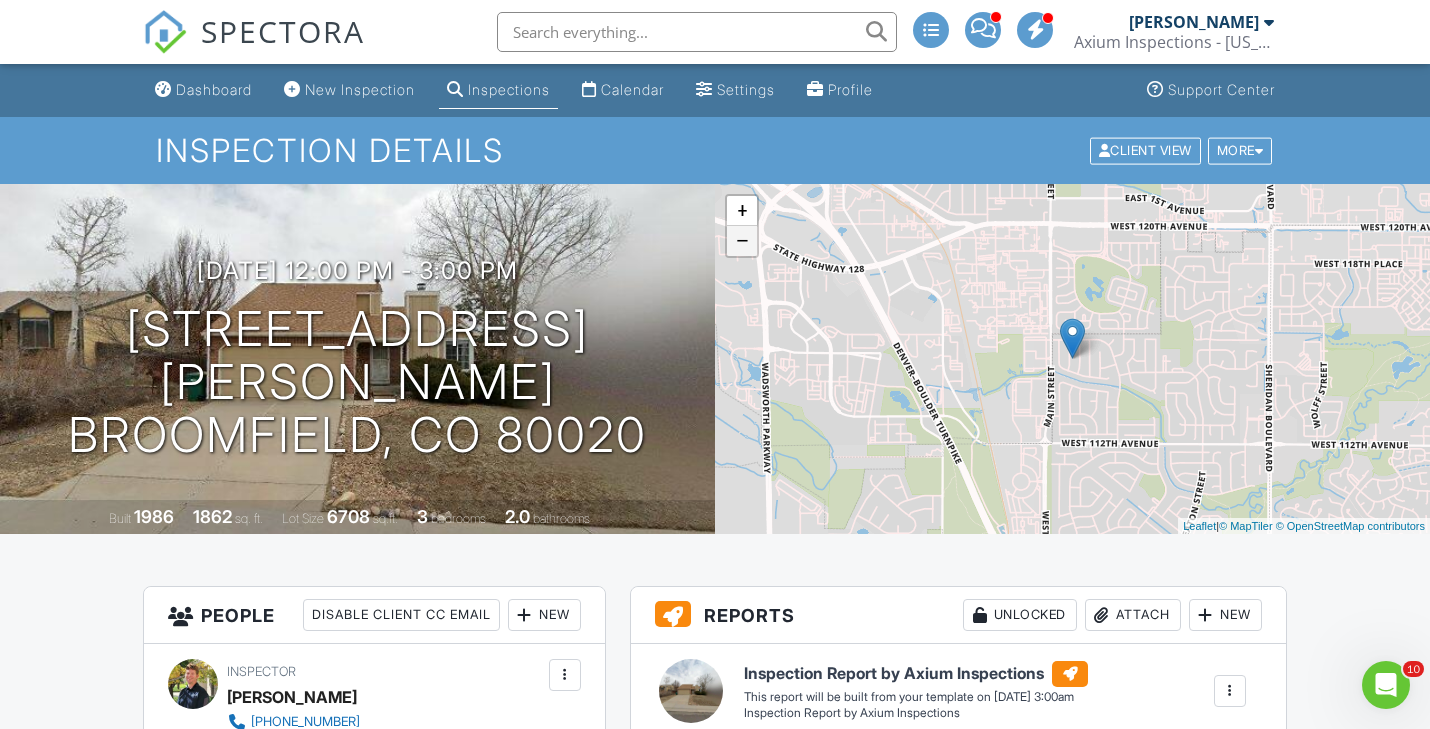click on "−" at bounding box center (742, 241) 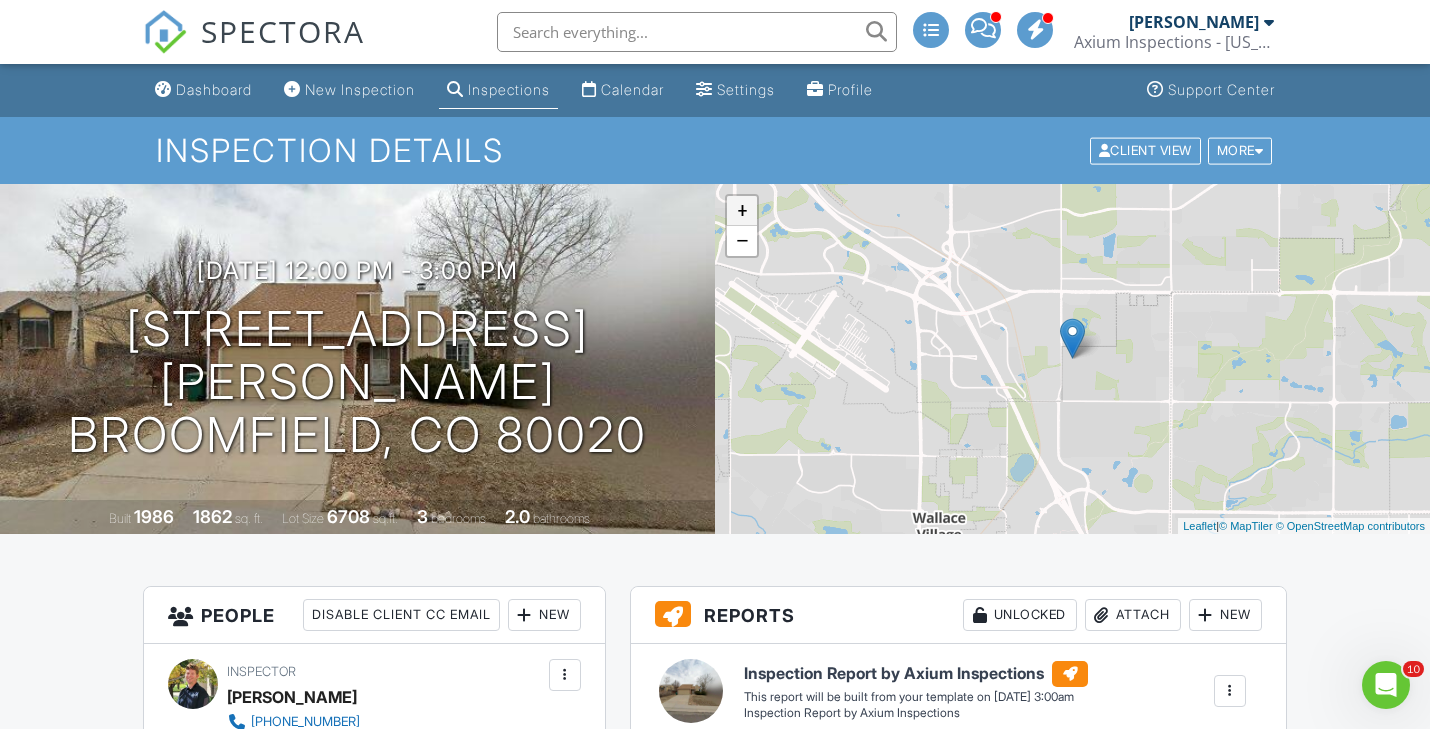 click on "+" at bounding box center [742, 211] 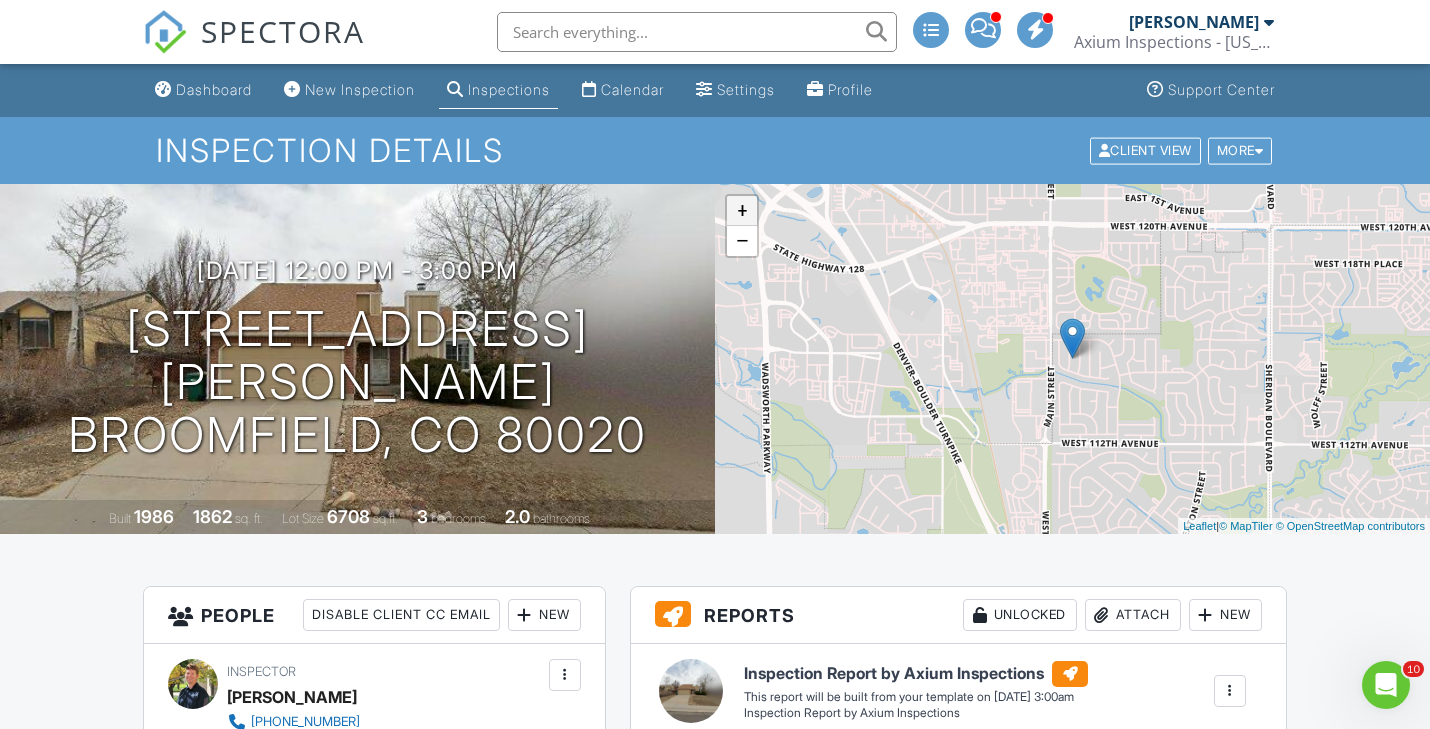 click on "+" at bounding box center (742, 211) 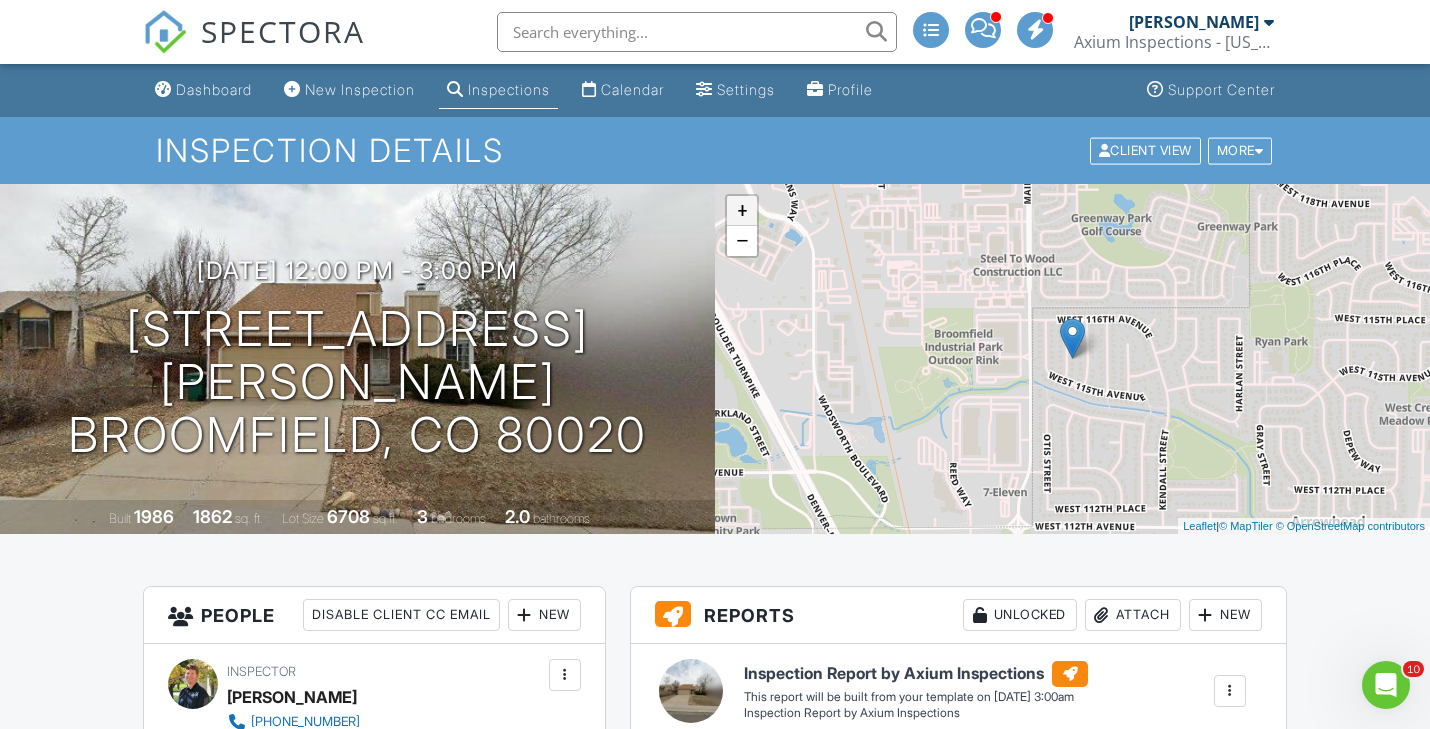 click on "+" at bounding box center (742, 211) 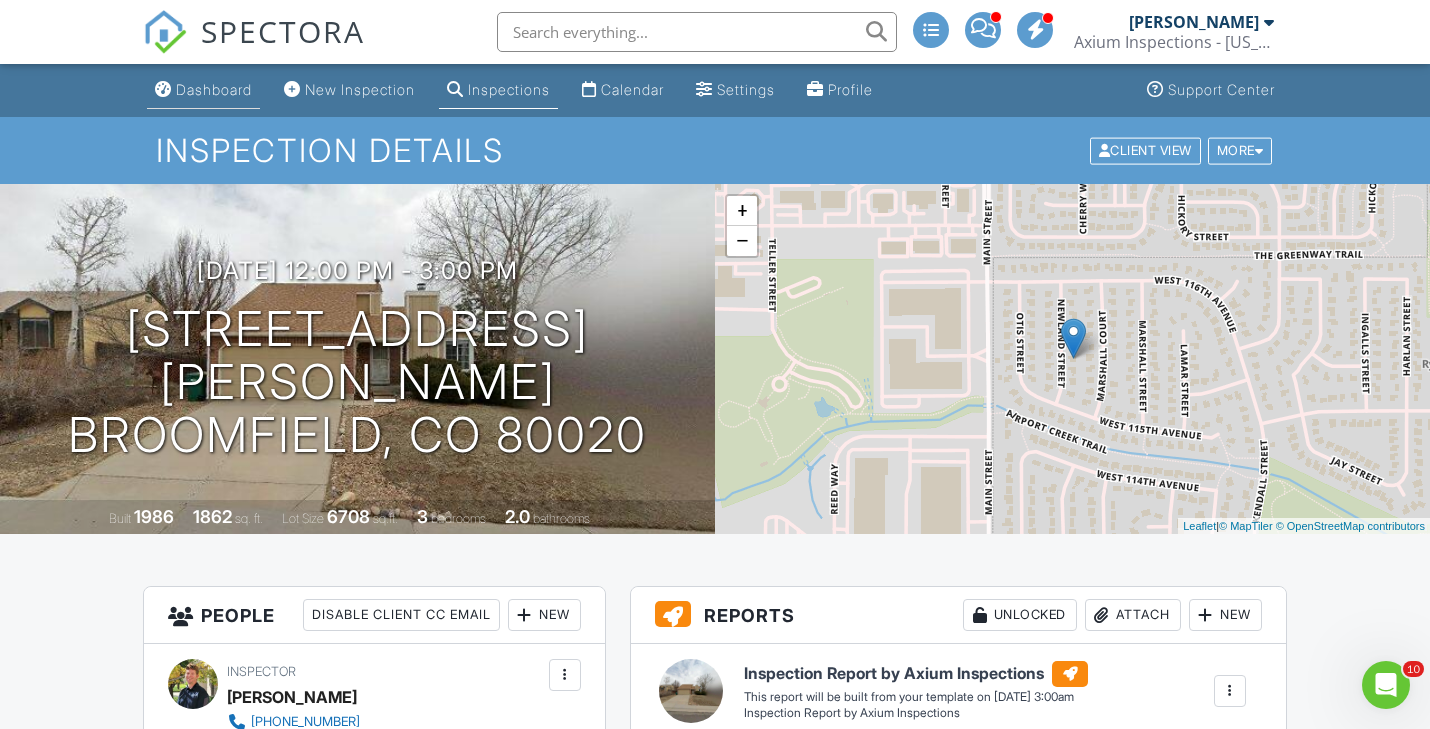 scroll, scrollTop: 0, scrollLeft: 0, axis: both 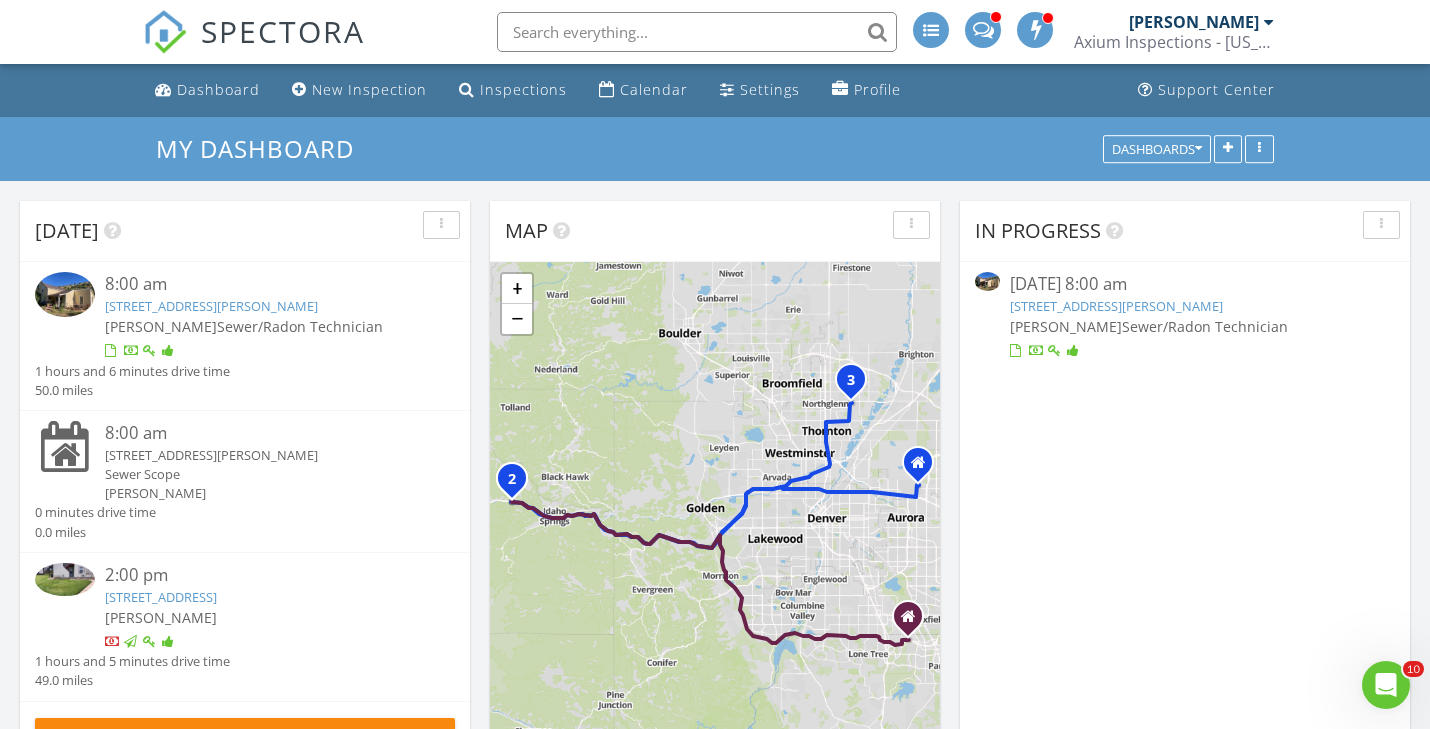 click on "[STREET_ADDRESS][PERSON_NAME]" at bounding box center [211, 306] 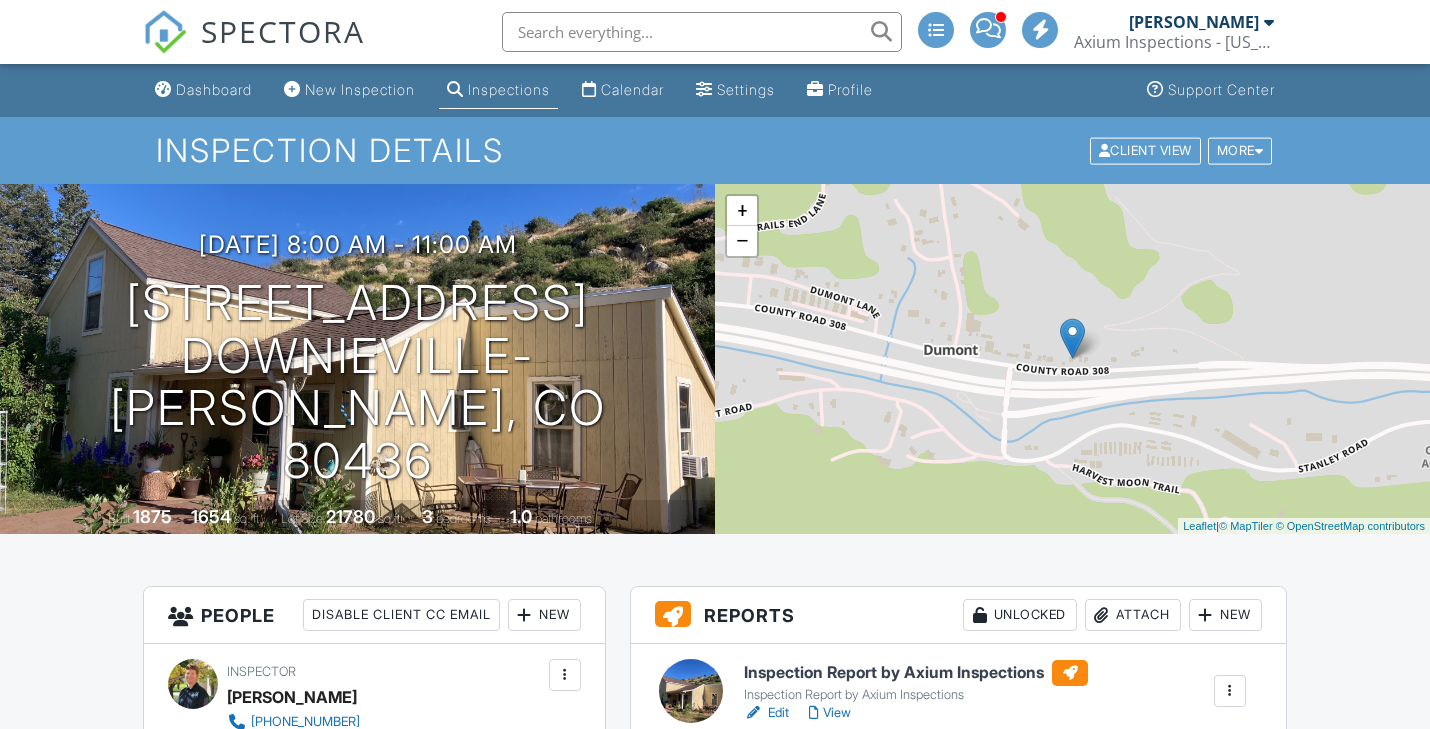 scroll, scrollTop: 1385, scrollLeft: 0, axis: vertical 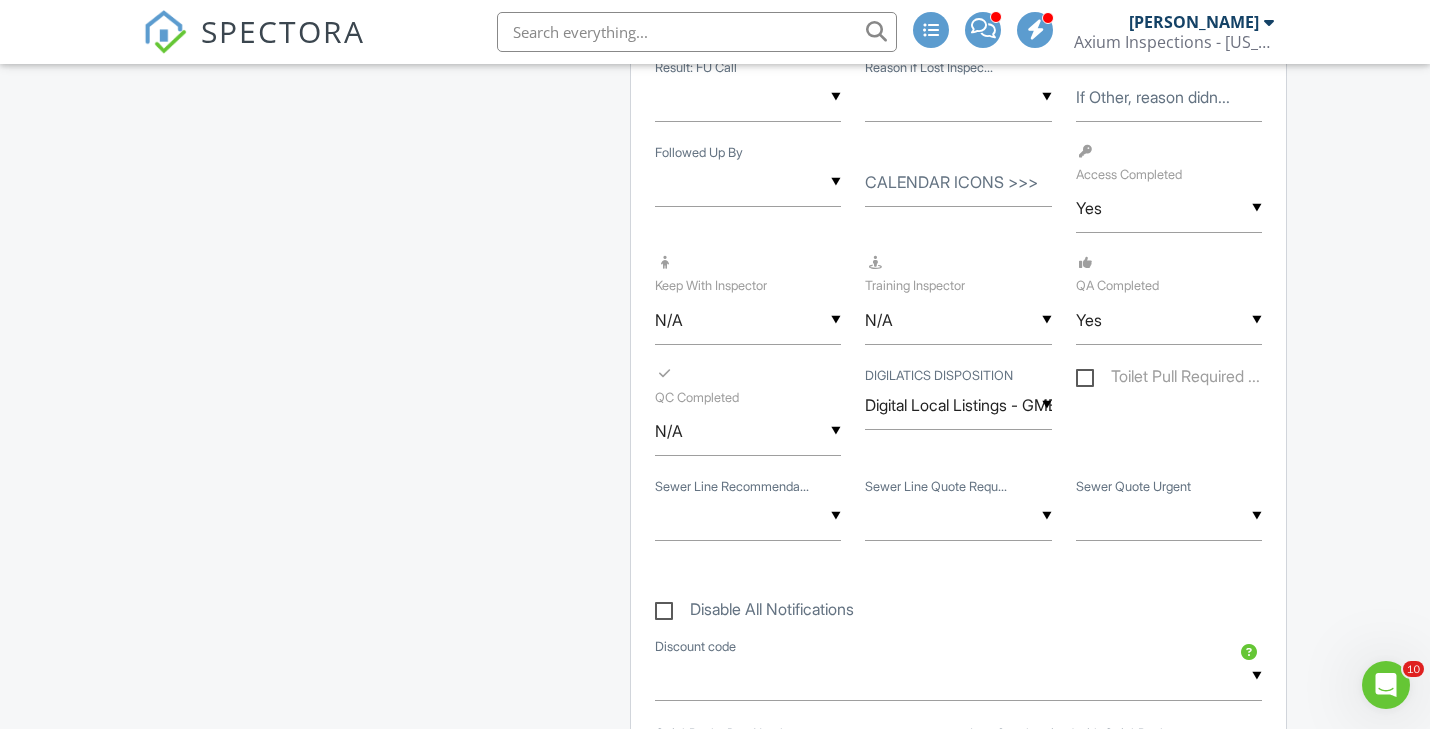 click at bounding box center [748, 516] 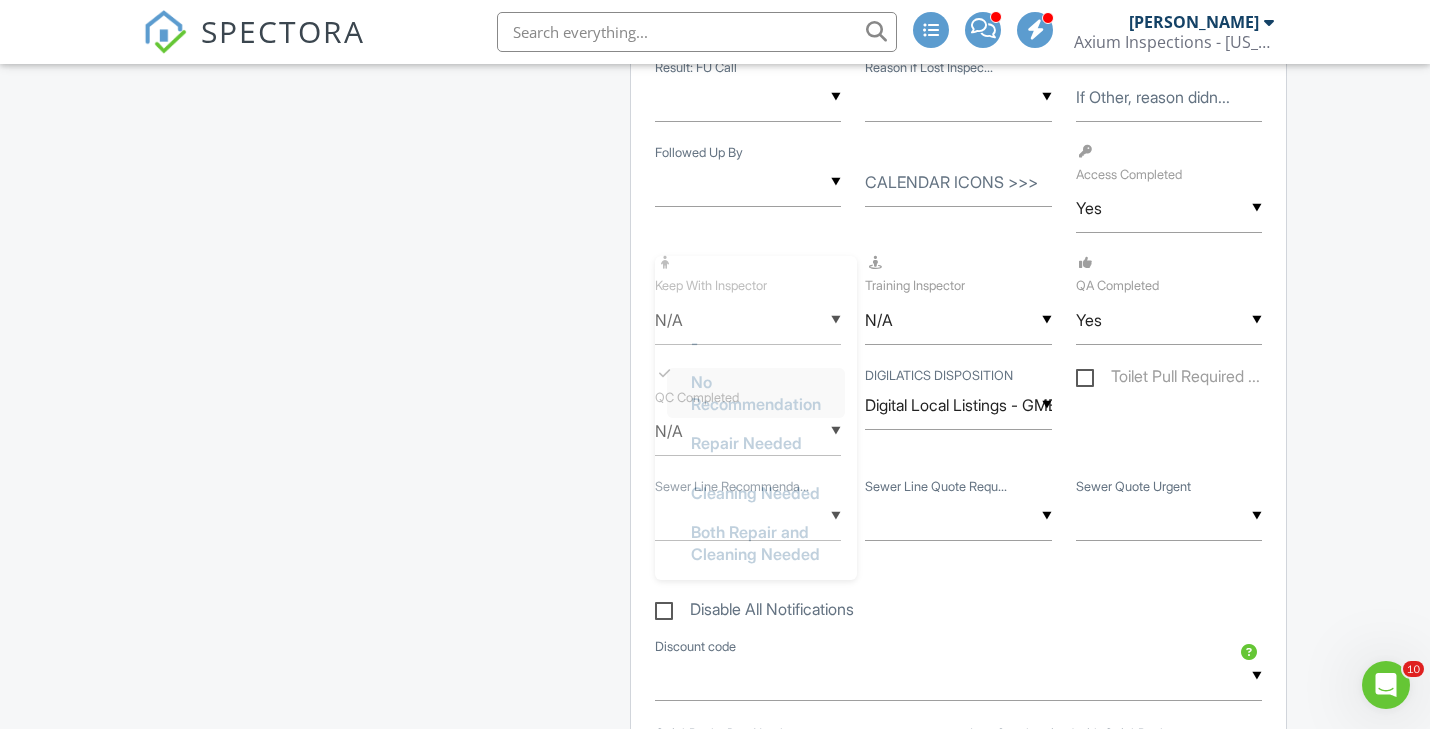 click on "No Recommendation" at bounding box center [756, 393] 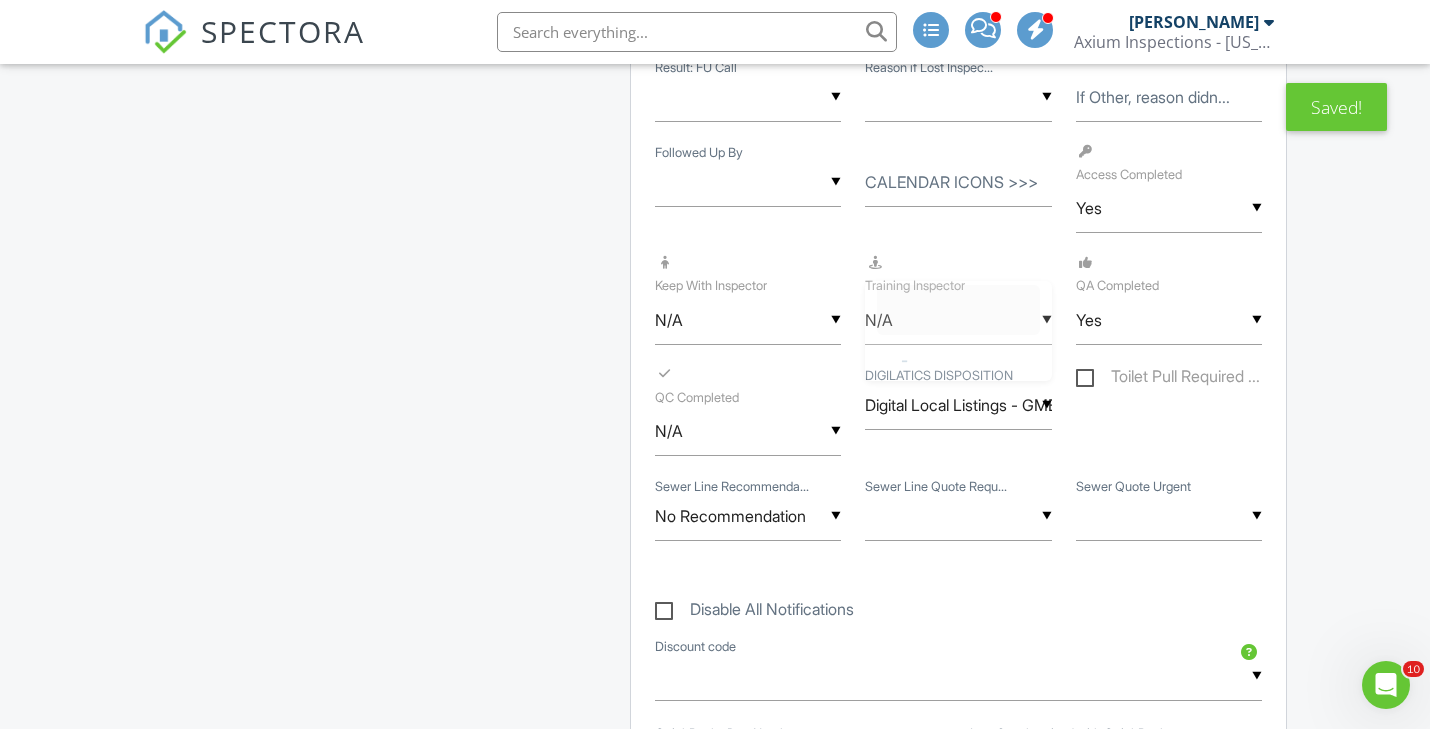 click at bounding box center (958, 516) 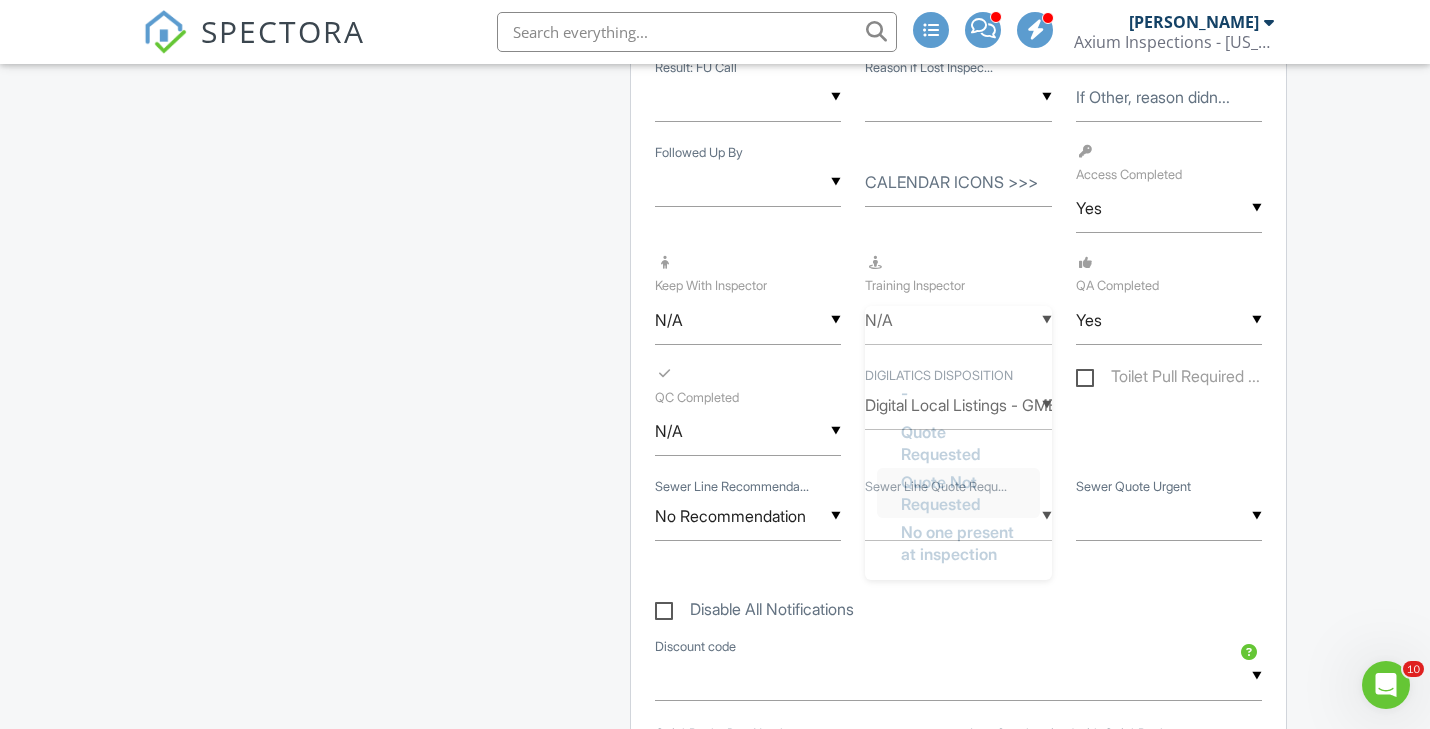 click on "Quote Not Requested" at bounding box center (958, 493) 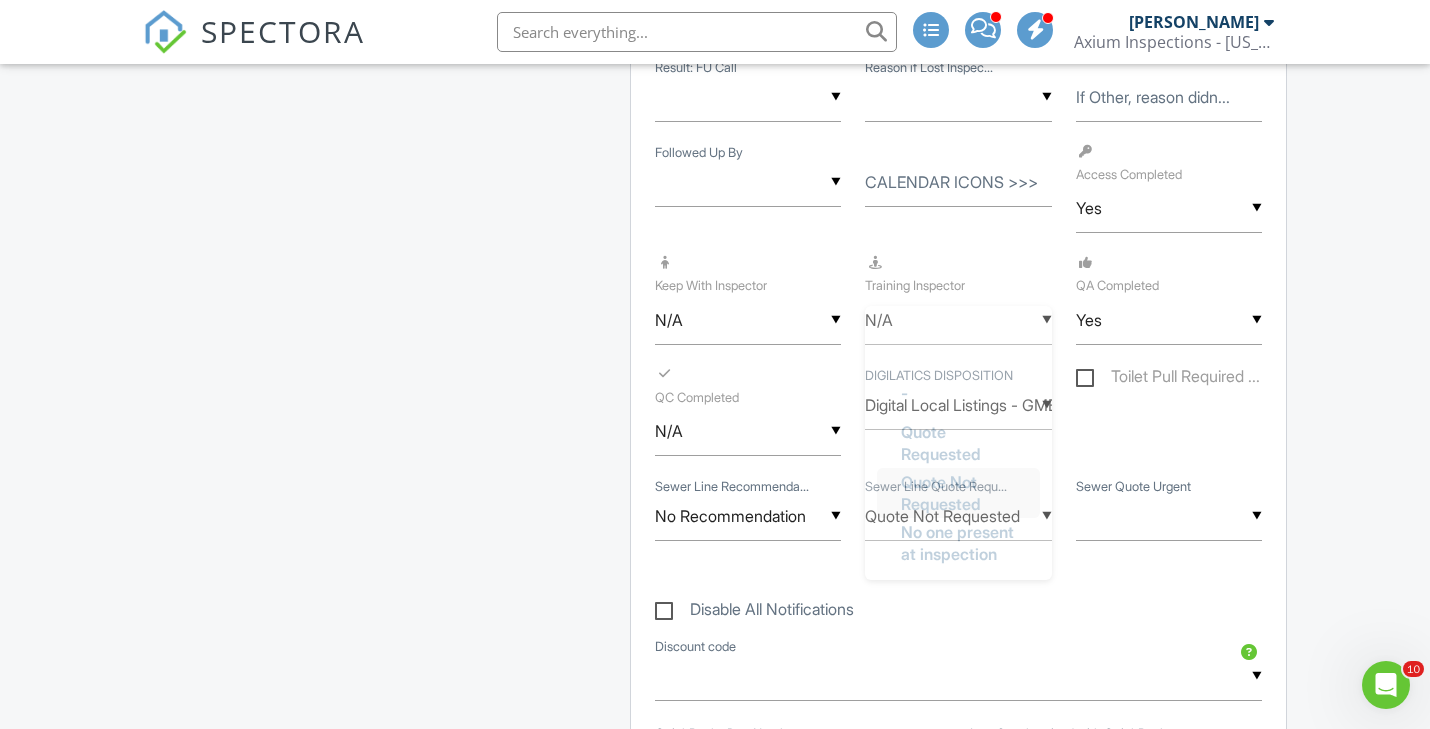 scroll, scrollTop: 0, scrollLeft: 0, axis: both 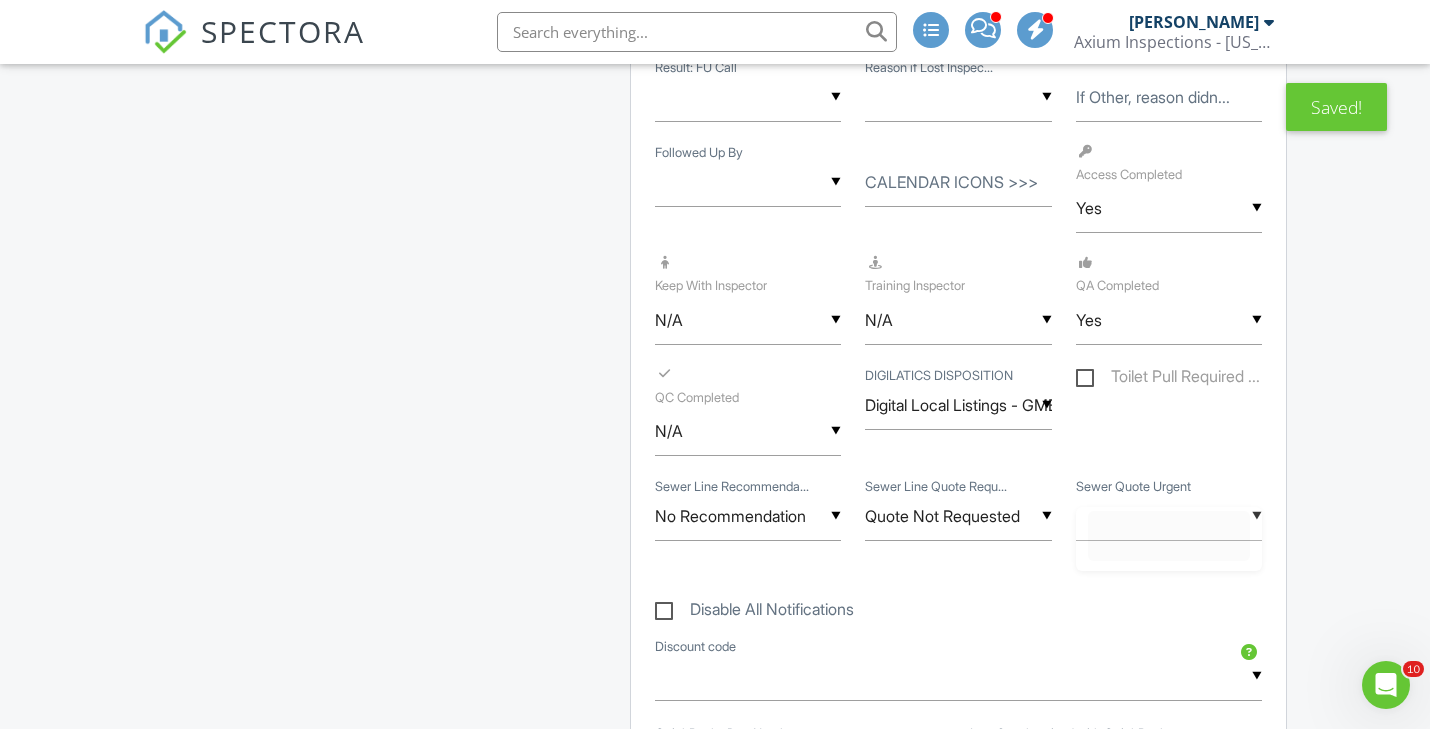 click at bounding box center (1169, 516) 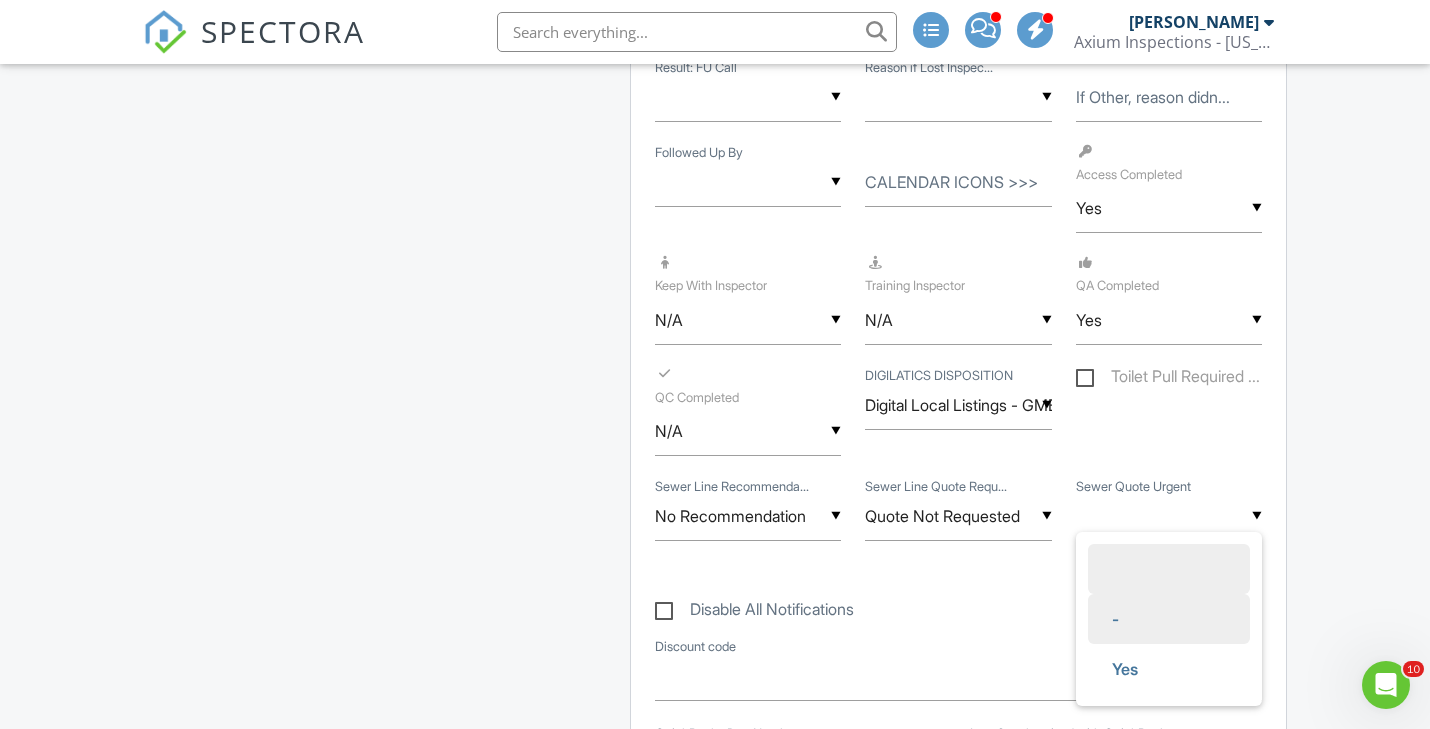 click on "-" at bounding box center (1115, 619) 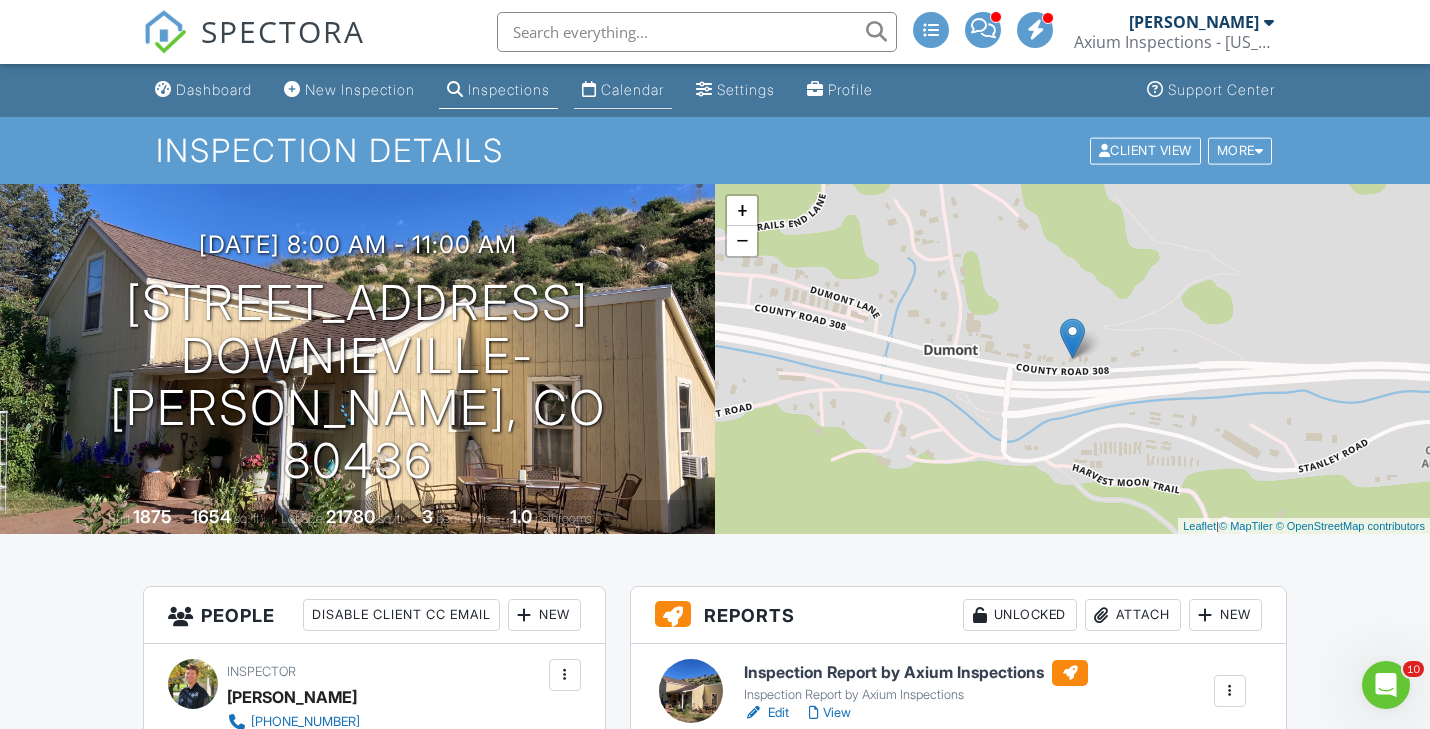 scroll, scrollTop: 0, scrollLeft: 0, axis: both 